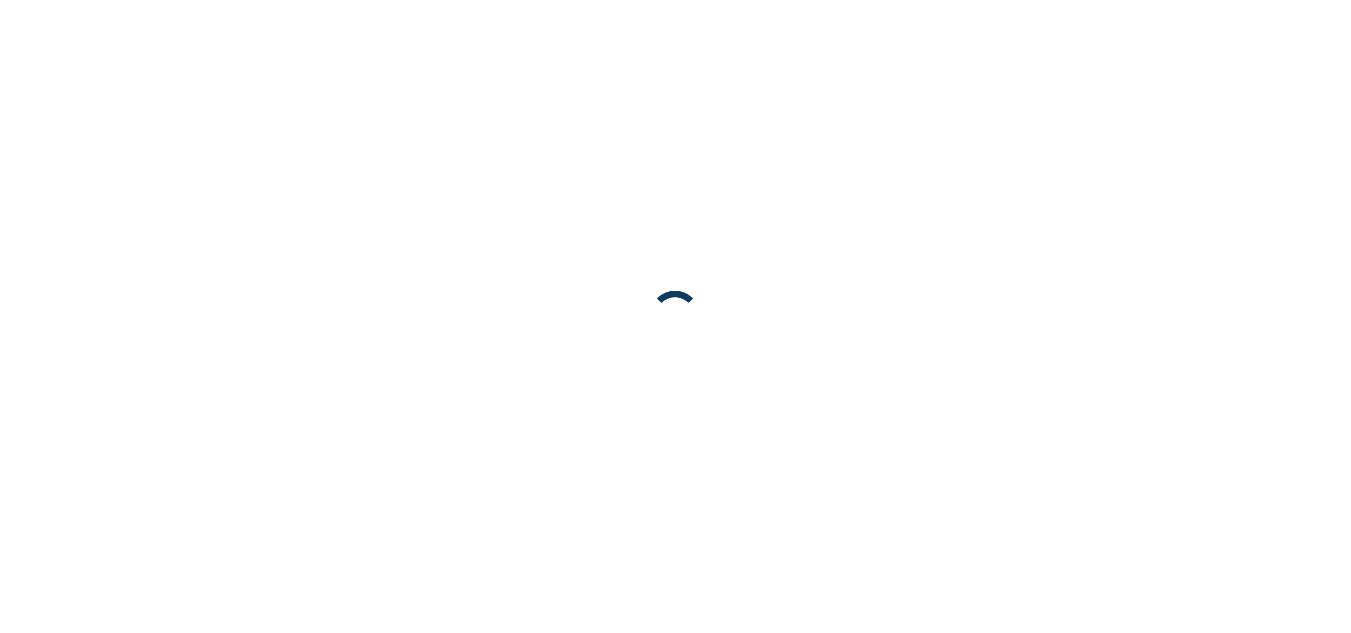 scroll, scrollTop: 0, scrollLeft: 0, axis: both 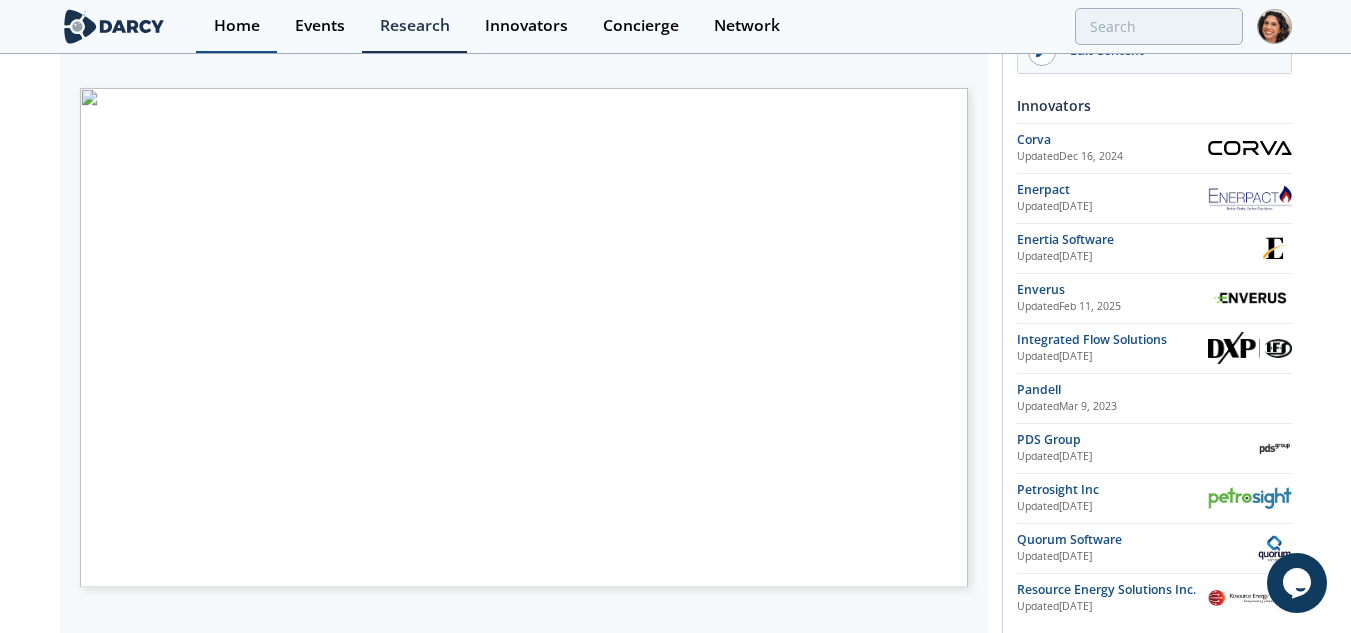 drag, startPoint x: 240, startPoint y: 14, endPoint x: 261, endPoint y: 7, distance: 22.135944 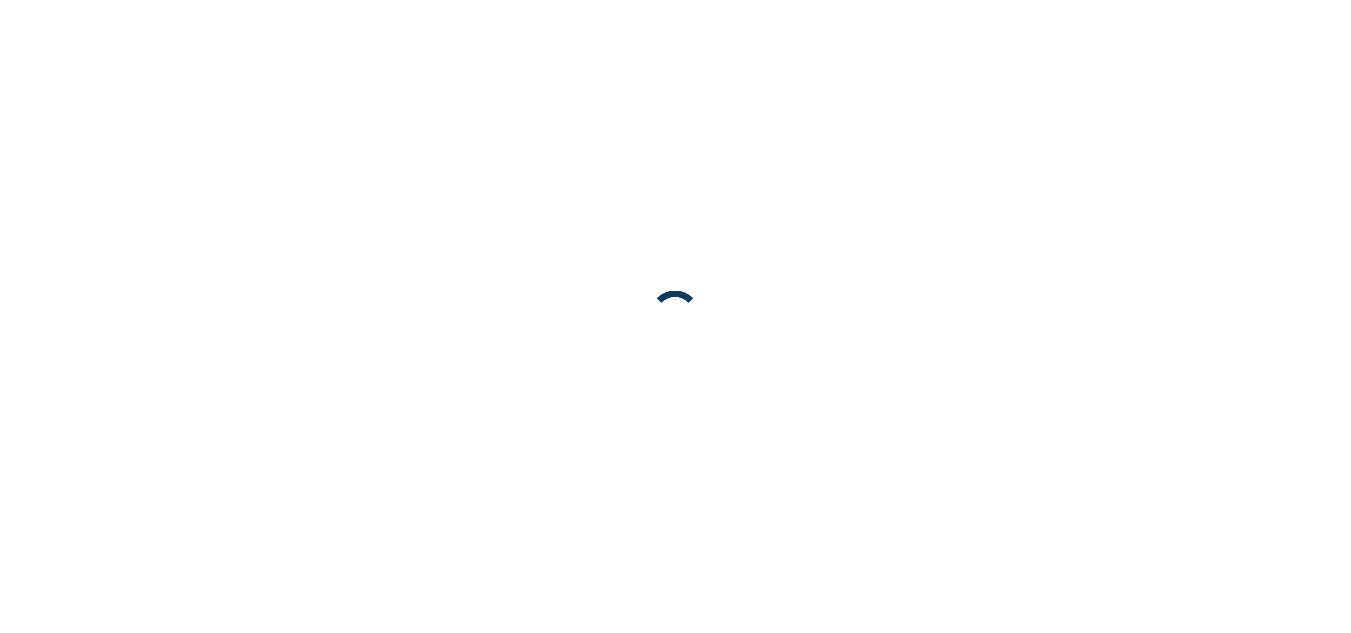 scroll, scrollTop: 0, scrollLeft: 0, axis: both 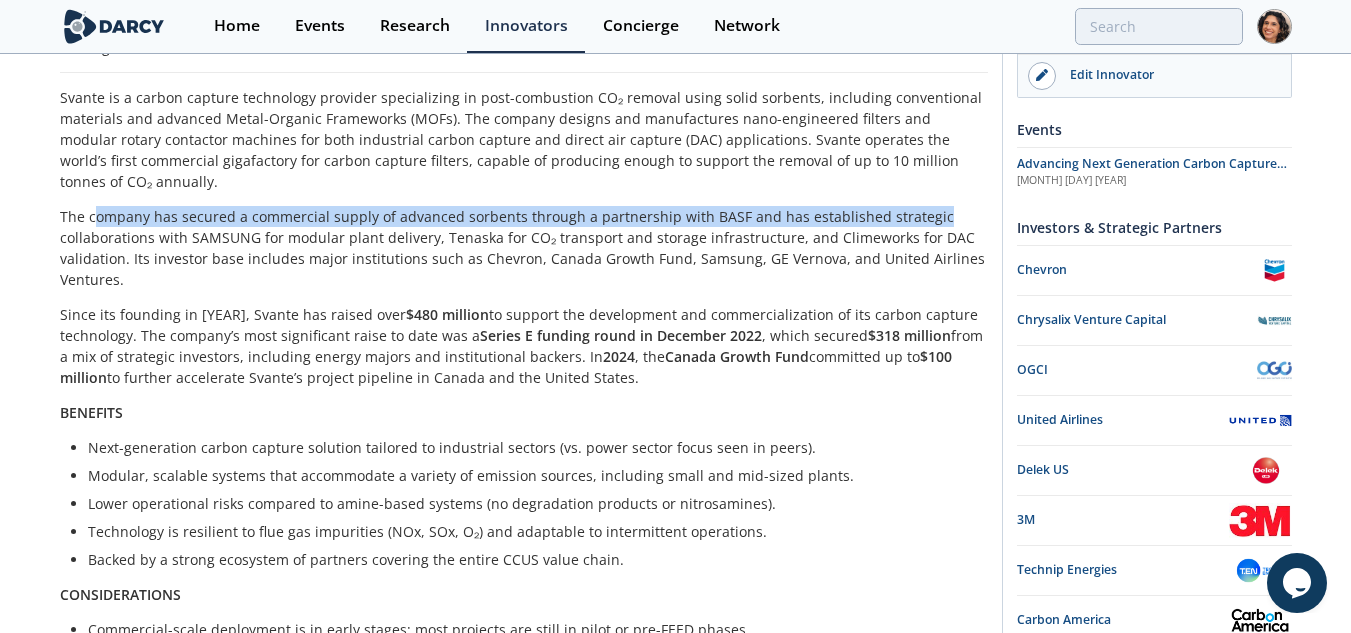 drag, startPoint x: 91, startPoint y: 210, endPoint x: 940, endPoint y: 221, distance: 849.0712 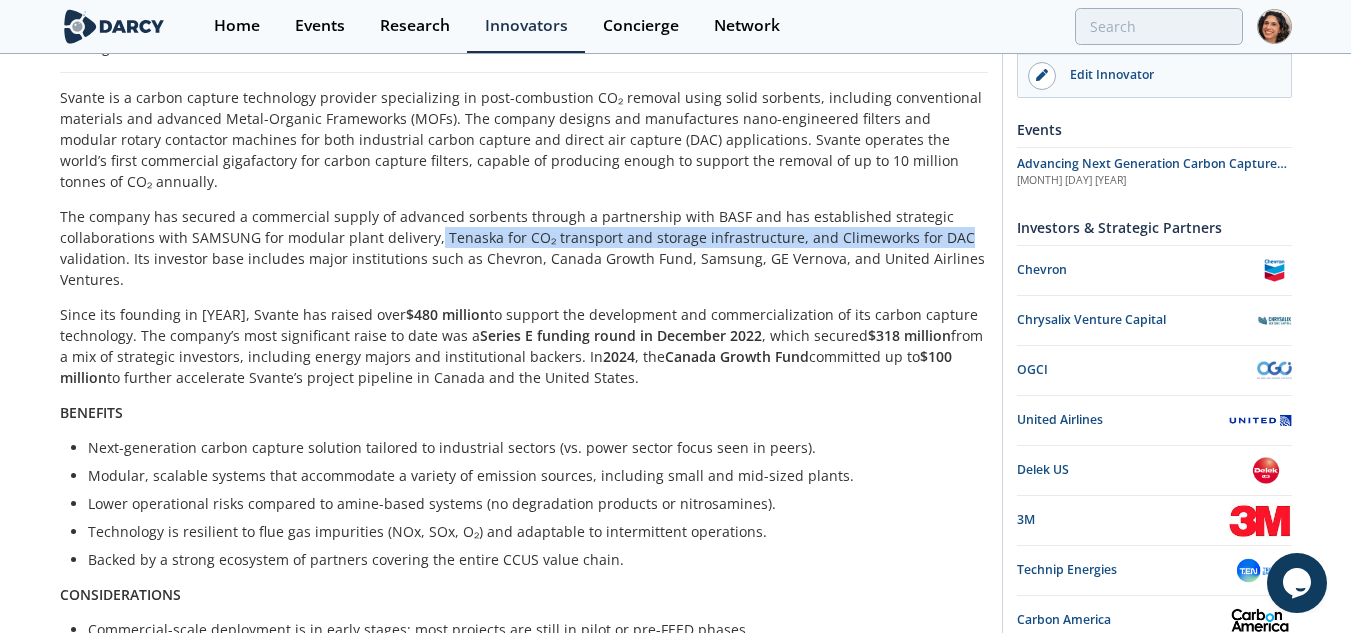 drag, startPoint x: 435, startPoint y: 235, endPoint x: 964, endPoint y: 238, distance: 529.0085 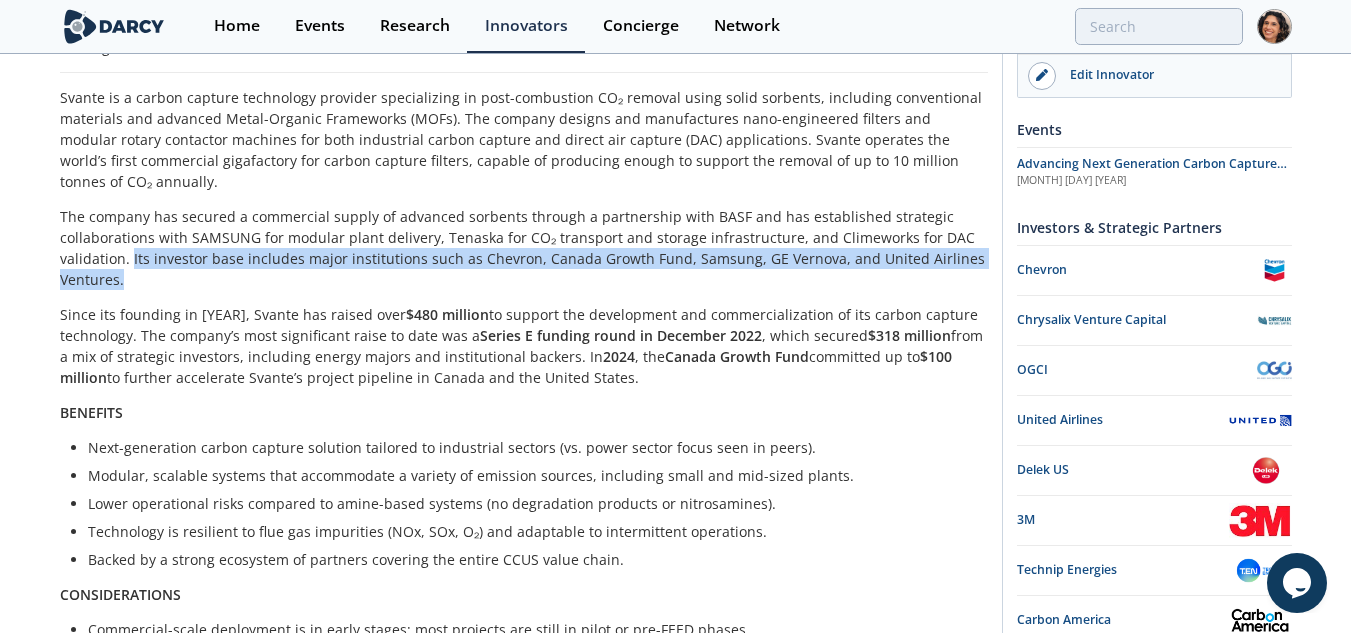 drag, startPoint x: 130, startPoint y: 258, endPoint x: 204, endPoint y: 285, distance: 78.77182 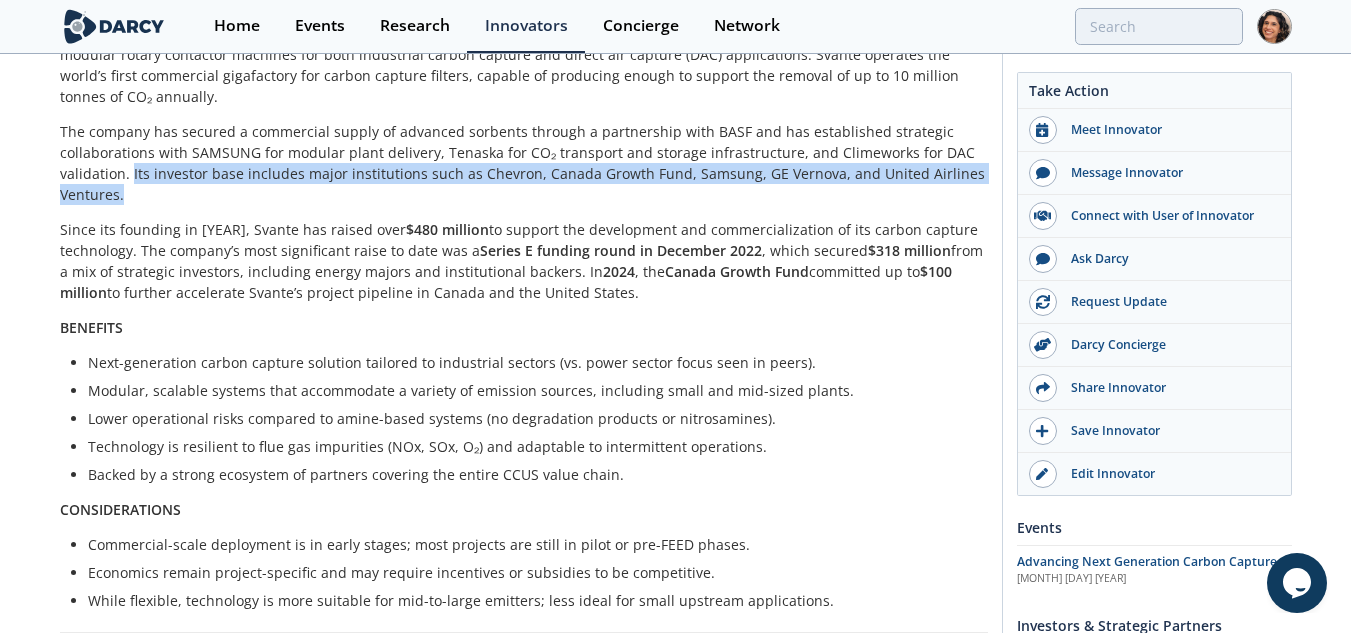 scroll, scrollTop: 0, scrollLeft: 0, axis: both 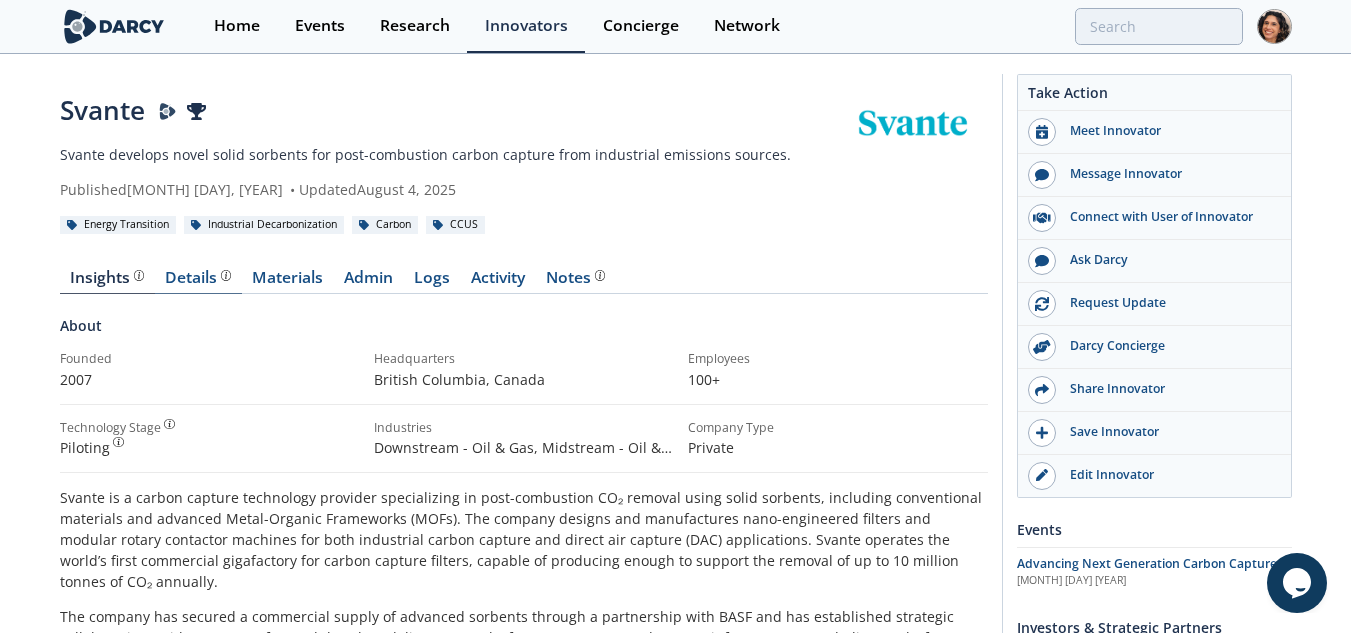 click on "Details" at bounding box center [198, 278] 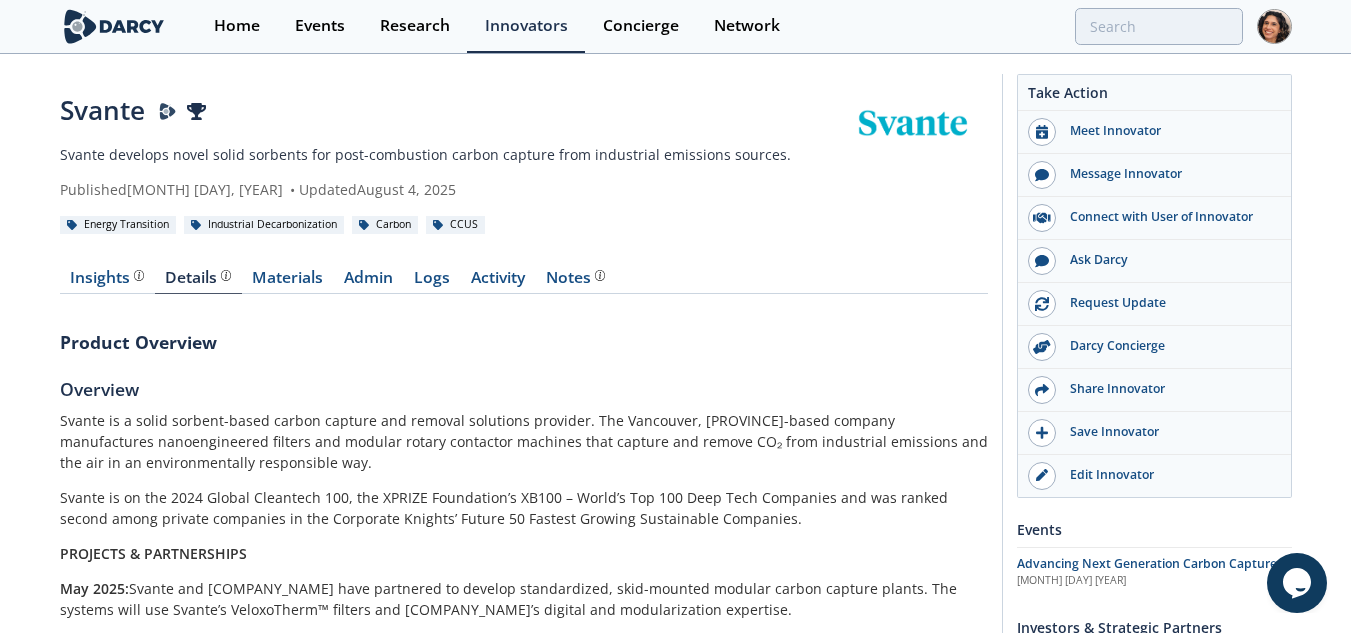 click on "Svante
Svante develops novel solid sorbents for post-combustion carbon capture from industrial emissions sources.
Published  December 14, 2020
•
Updated  August 4, 2025
Energy Transition
Industrial Decarbonization" at bounding box center [675, 1093] 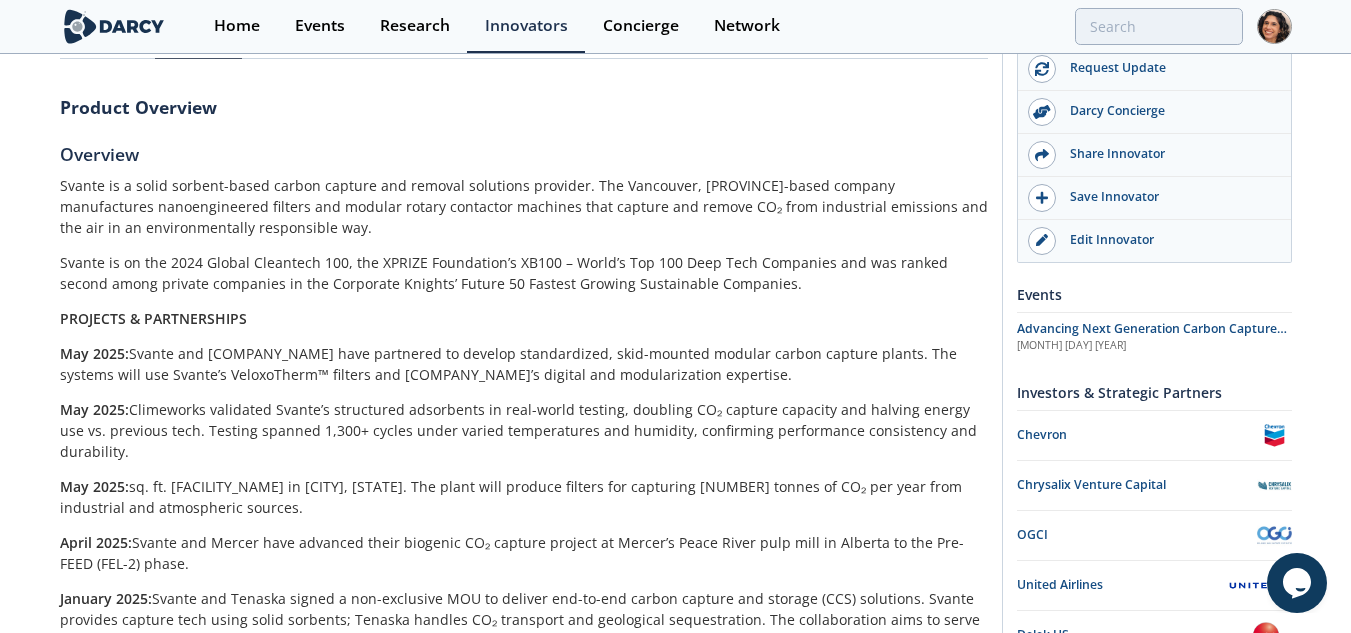 scroll, scrollTop: 200, scrollLeft: 0, axis: vertical 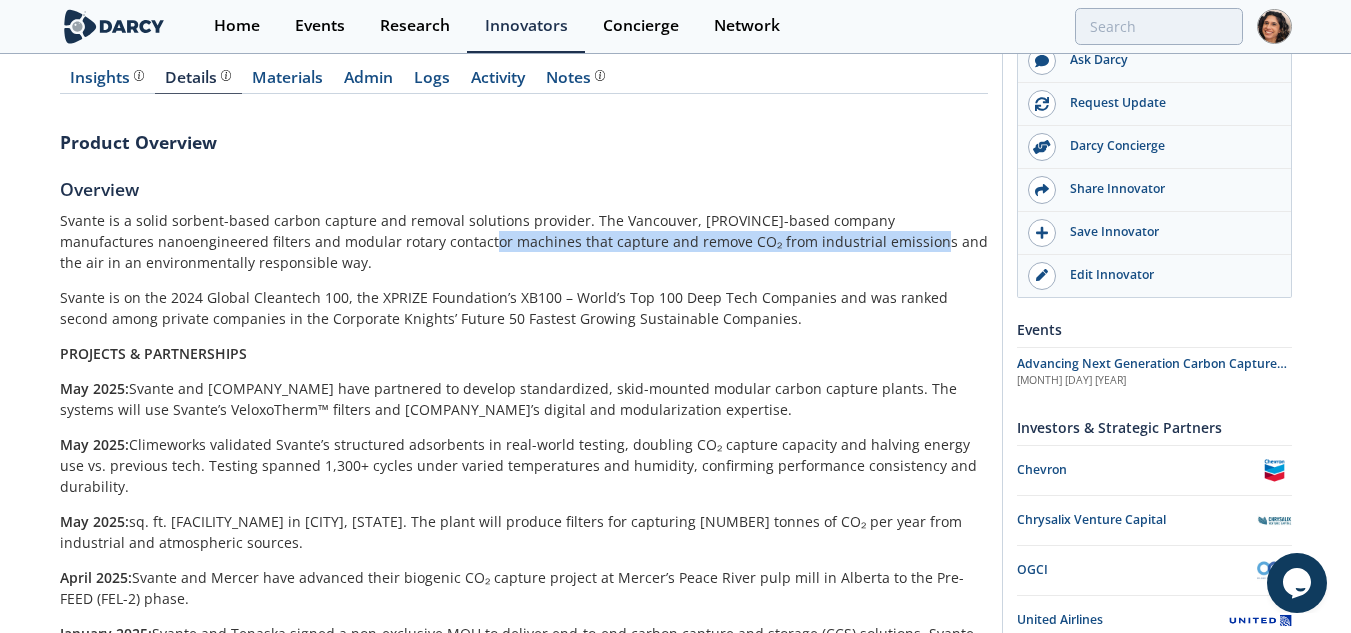 drag, startPoint x: 415, startPoint y: 248, endPoint x: 859, endPoint y: 250, distance: 444.00452 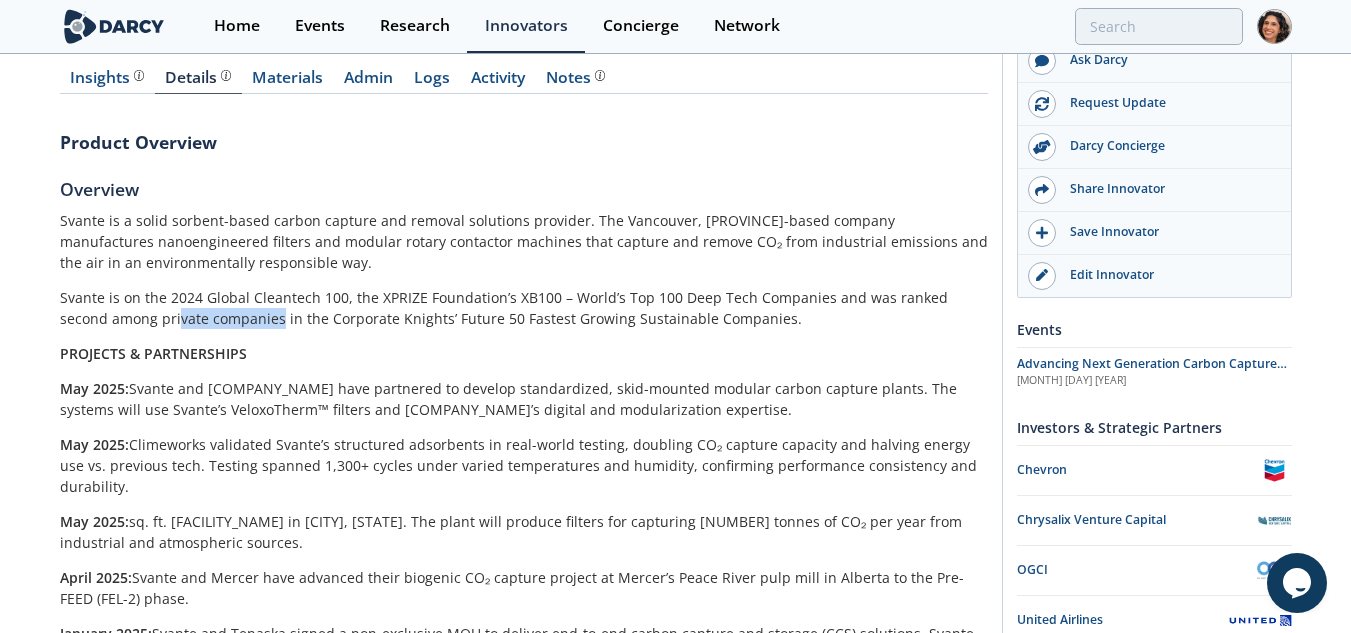 drag, startPoint x: 125, startPoint y: 316, endPoint x: 226, endPoint y: 316, distance: 101 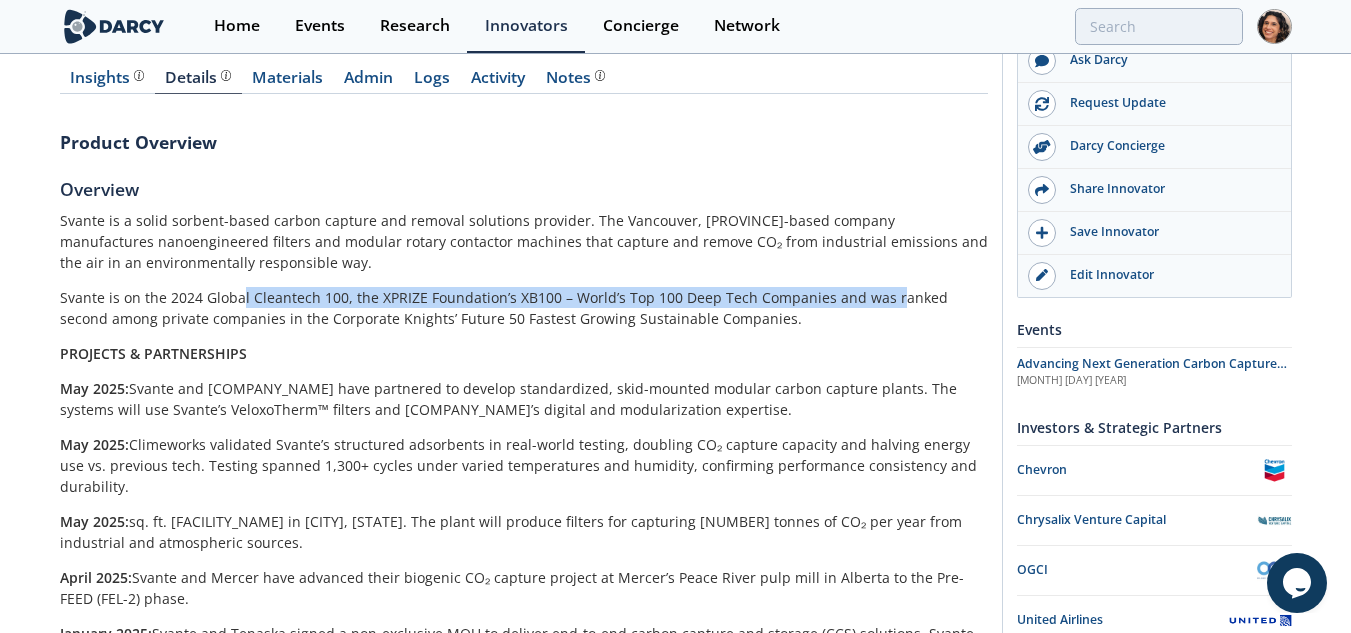drag, startPoint x: 237, startPoint y: 303, endPoint x: 885, endPoint y: 286, distance: 648.22296 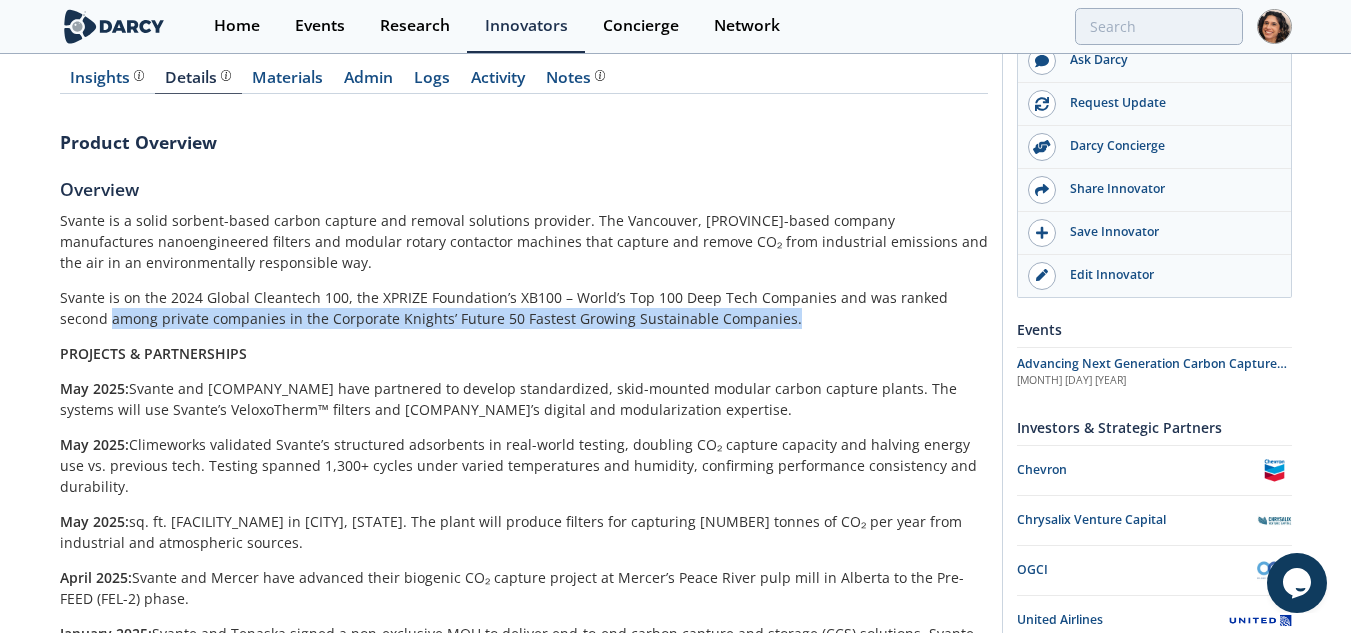 drag, startPoint x: 46, startPoint y: 323, endPoint x: 817, endPoint y: 328, distance: 771.01624 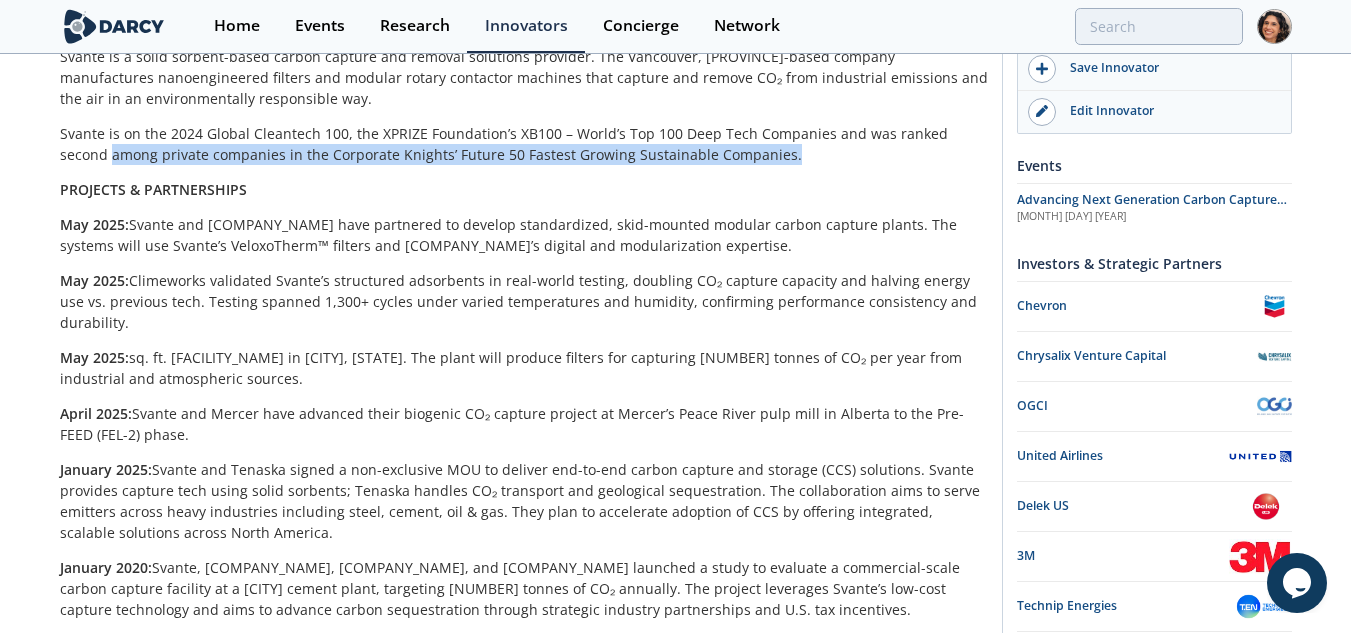scroll, scrollTop: 400, scrollLeft: 0, axis: vertical 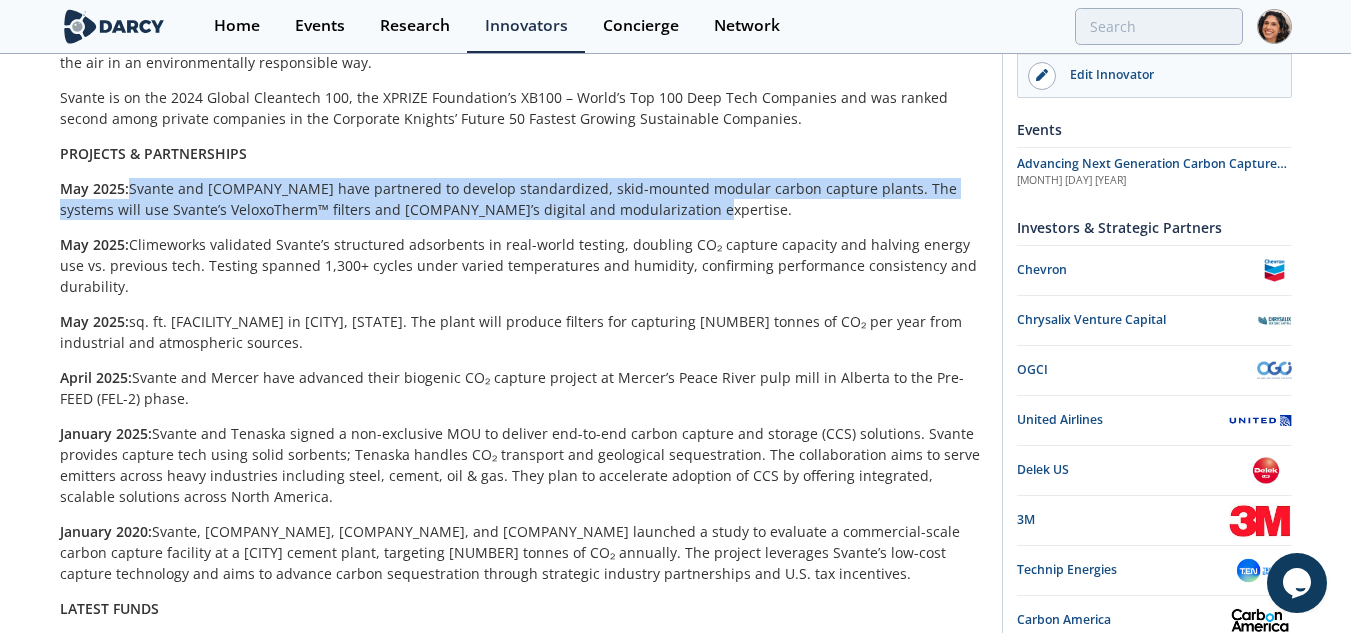 drag, startPoint x: 129, startPoint y: 190, endPoint x: 770, endPoint y: 208, distance: 641.2527 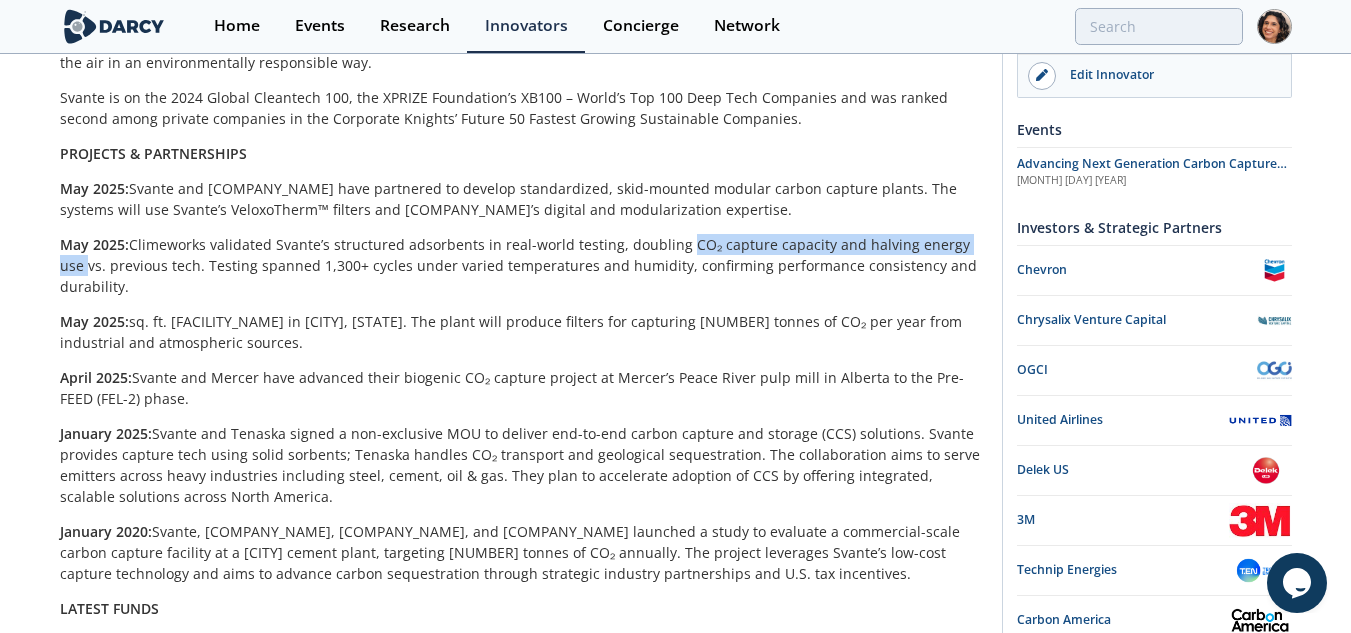 drag, startPoint x: 673, startPoint y: 244, endPoint x: 982, endPoint y: 237, distance: 309.07928 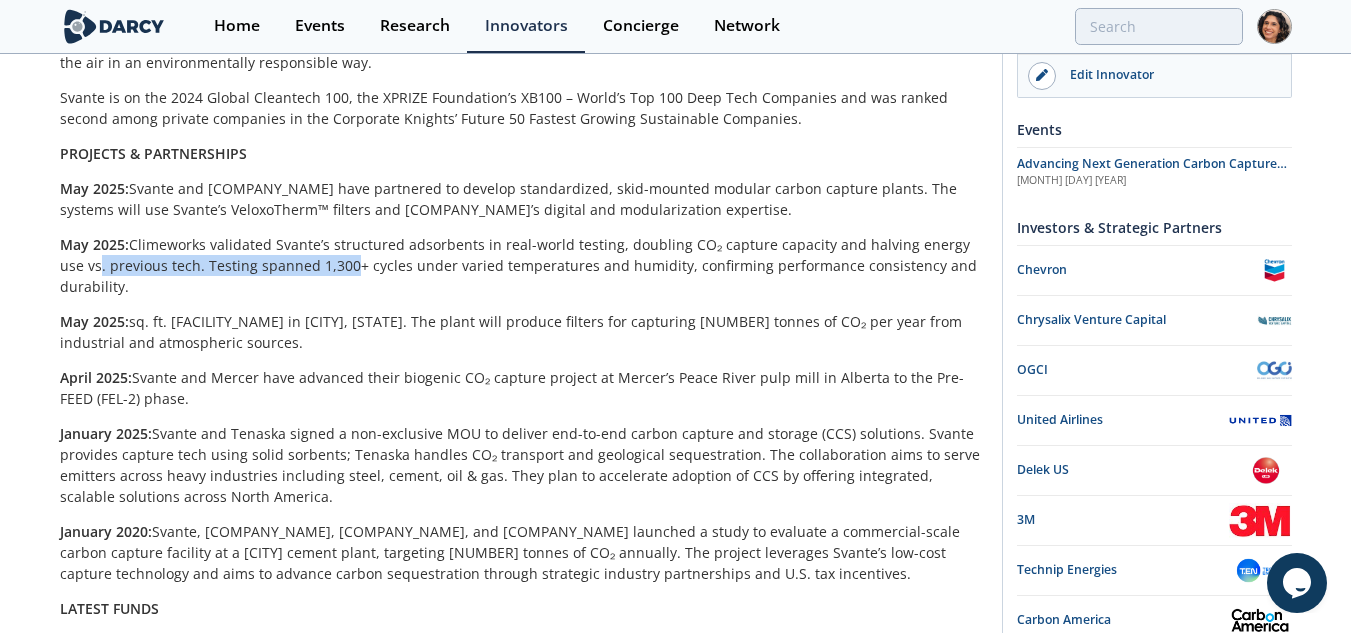 drag, startPoint x: 66, startPoint y: 267, endPoint x: 311, endPoint y: 267, distance: 245 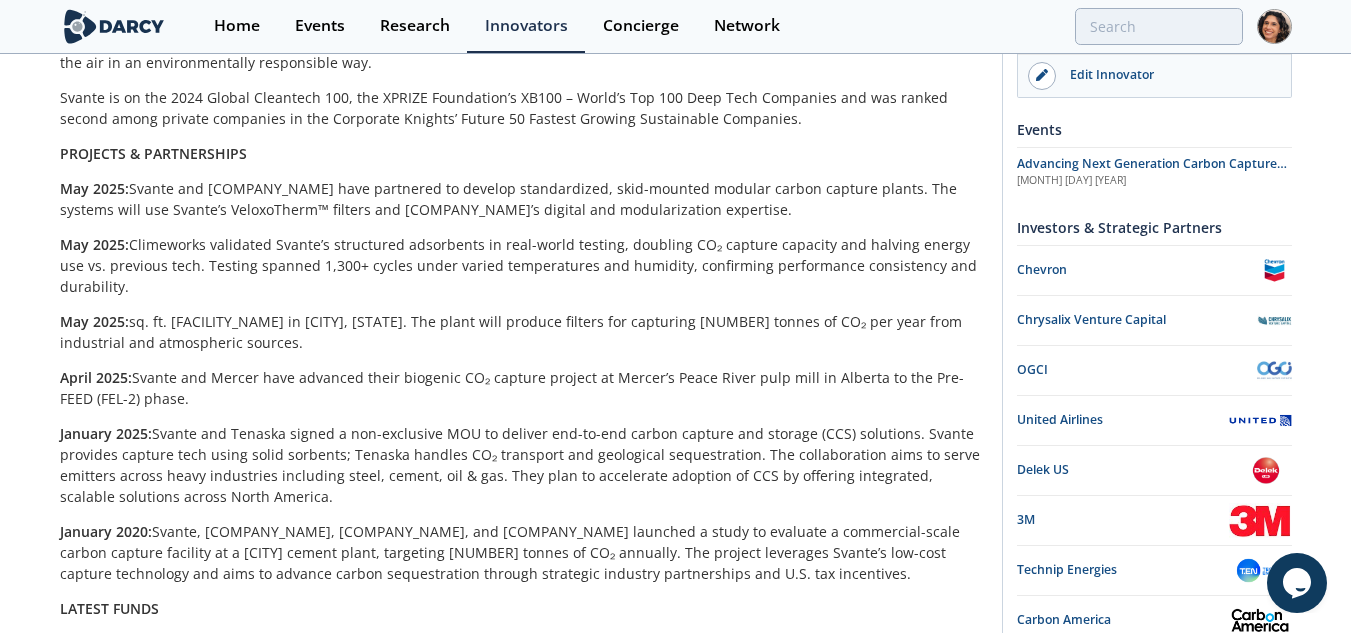 click on "Svante is a solid sorbent-based carbon capture and removal solutions provider. The Vancouver, Canada-based company manufactures nanoengineered filters and modular rotary contactor machines that capture and remove CO2 from industrial emissions and the air in an environmentally responsible way.
Svante is on the 2024 Global Cleantech 100, the XPRIZE Foundation’s XB100 – World’s Top 100 Deep Tech Companies and was ranked second among private companies in the Corporate Knights’ Future 50 Fastest Growing Sustainable Companies.
PROJECTS & PARTNERSHIPS
May 2025:  Svante and SAMSUNG E&A have partnered to develop standardized, skid-mounted modular carbon capture plants. The systems will use Svante’s VeloxoTherm™ filters and SAMSUNG’s digital and modularization expertise.
May 2025:
May 2025:
April 2025:  Svante and Mercer have advanced their biogenic CO₂ capture project at Mercer’s Peace River pulp mill in Alberta to the Pre-FEED (FEL-2) phase.
January 2025:" at bounding box center (524, 342) 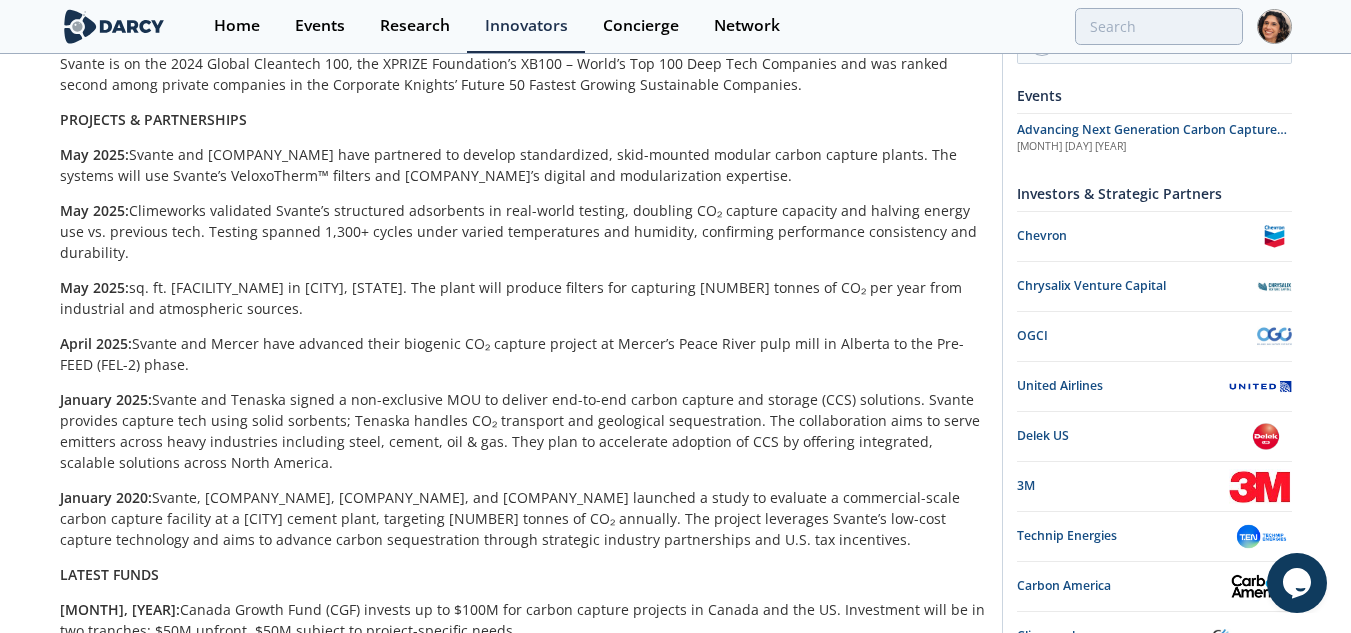 scroll, scrollTop: 400, scrollLeft: 0, axis: vertical 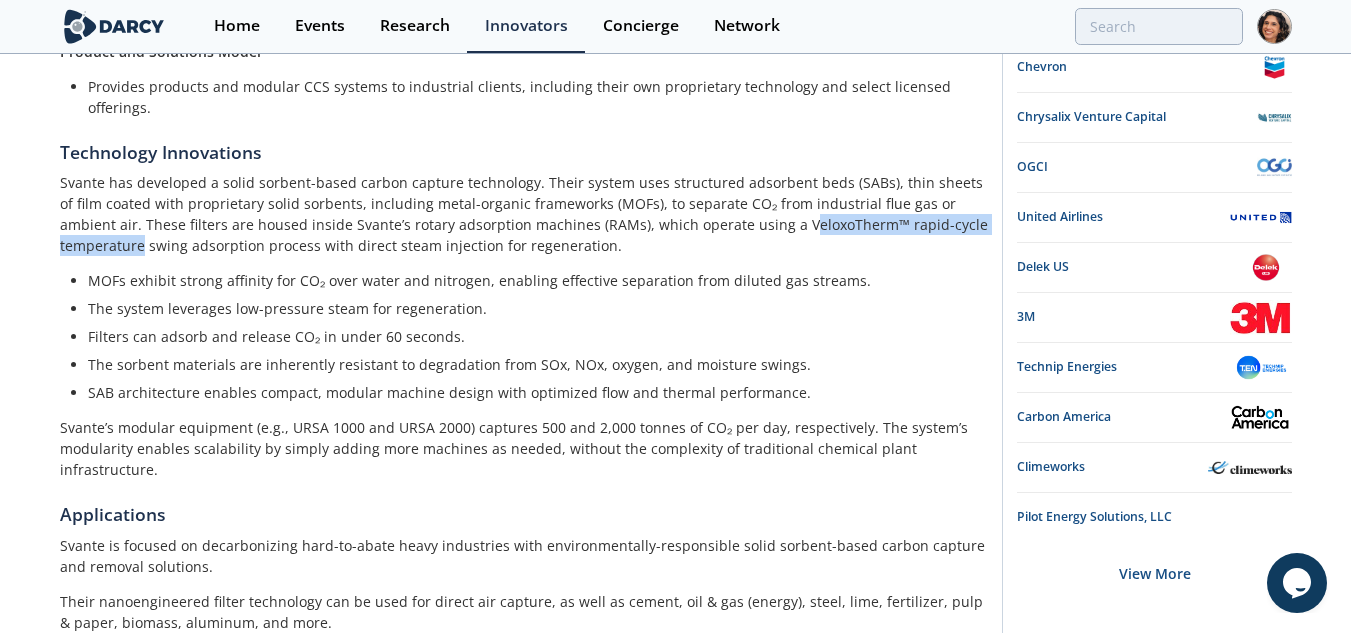drag, startPoint x: 733, startPoint y: 196, endPoint x: 984, endPoint y: 202, distance: 251.0717 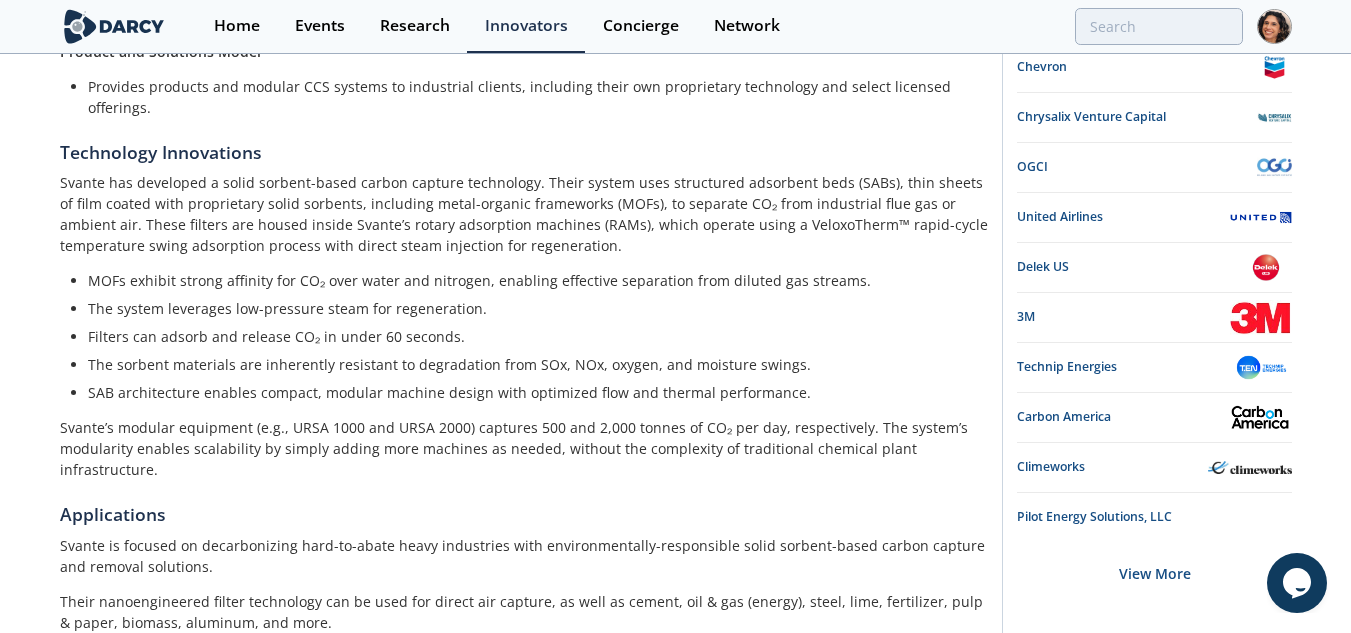 click on "MOFs exhibit strong affinity for CO₂ over water and nitrogen, enabling effective separation from diluted gas streams." at bounding box center [531, 280] 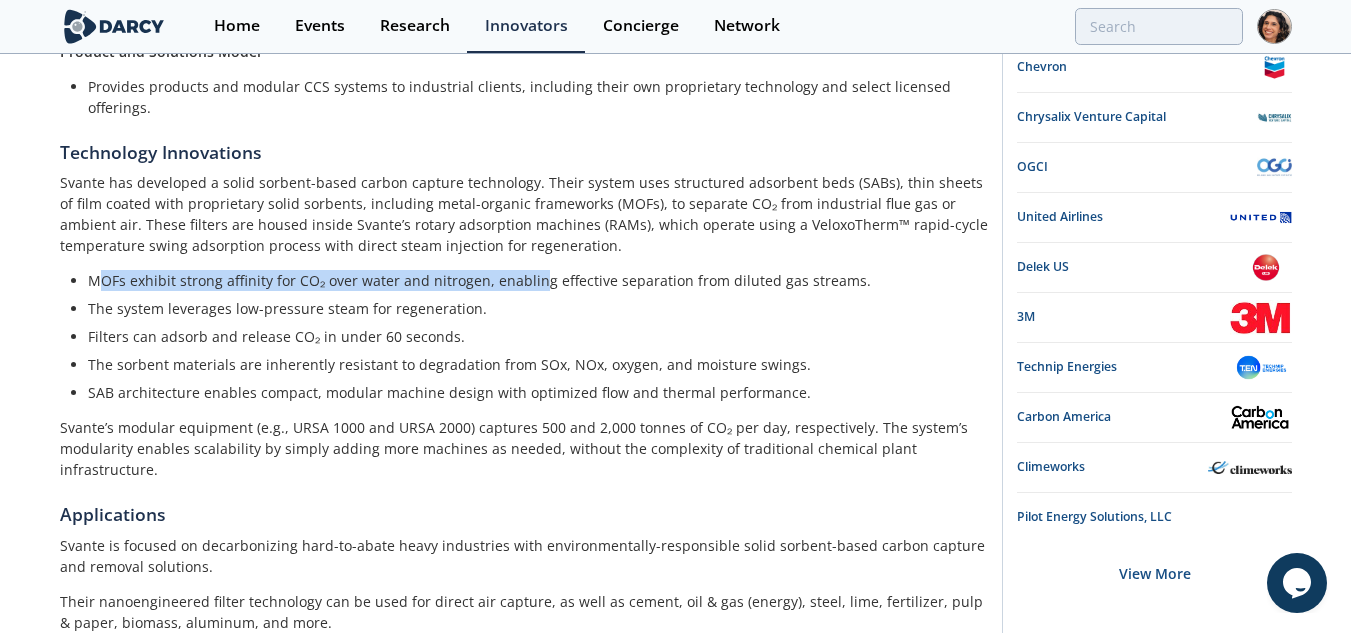 drag, startPoint x: 97, startPoint y: 259, endPoint x: 537, endPoint y: 265, distance: 440.0409 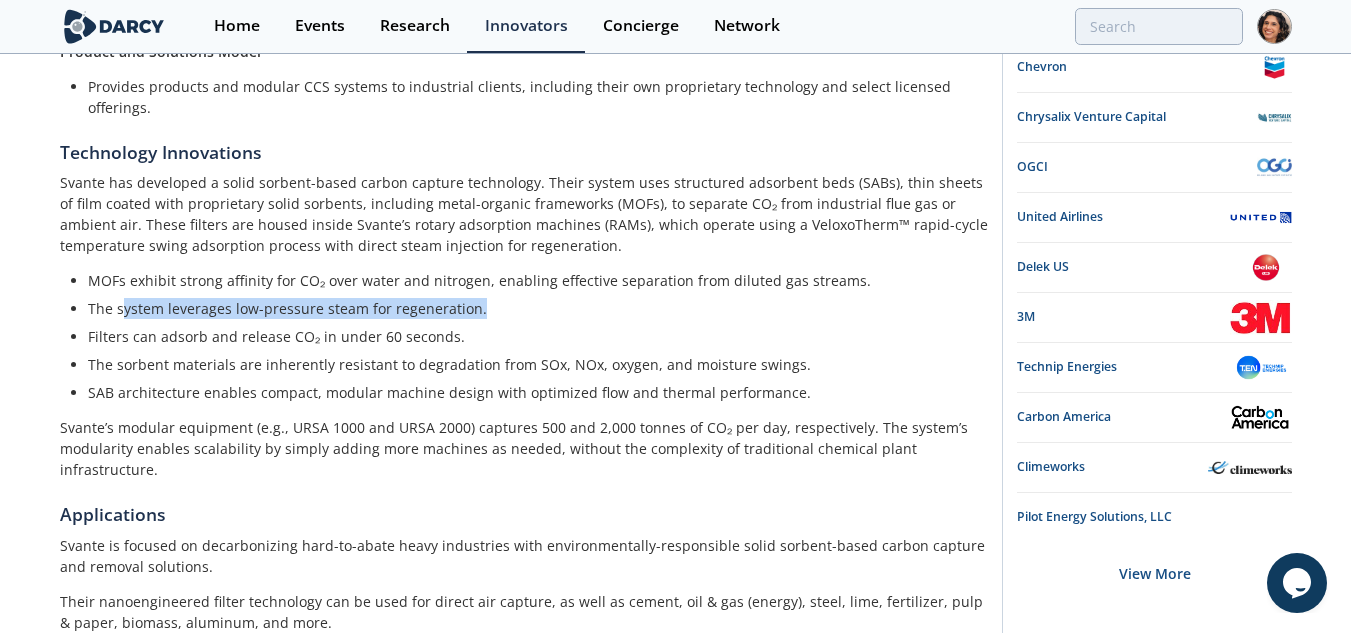 drag, startPoint x: 123, startPoint y: 279, endPoint x: 587, endPoint y: 282, distance: 464.0097 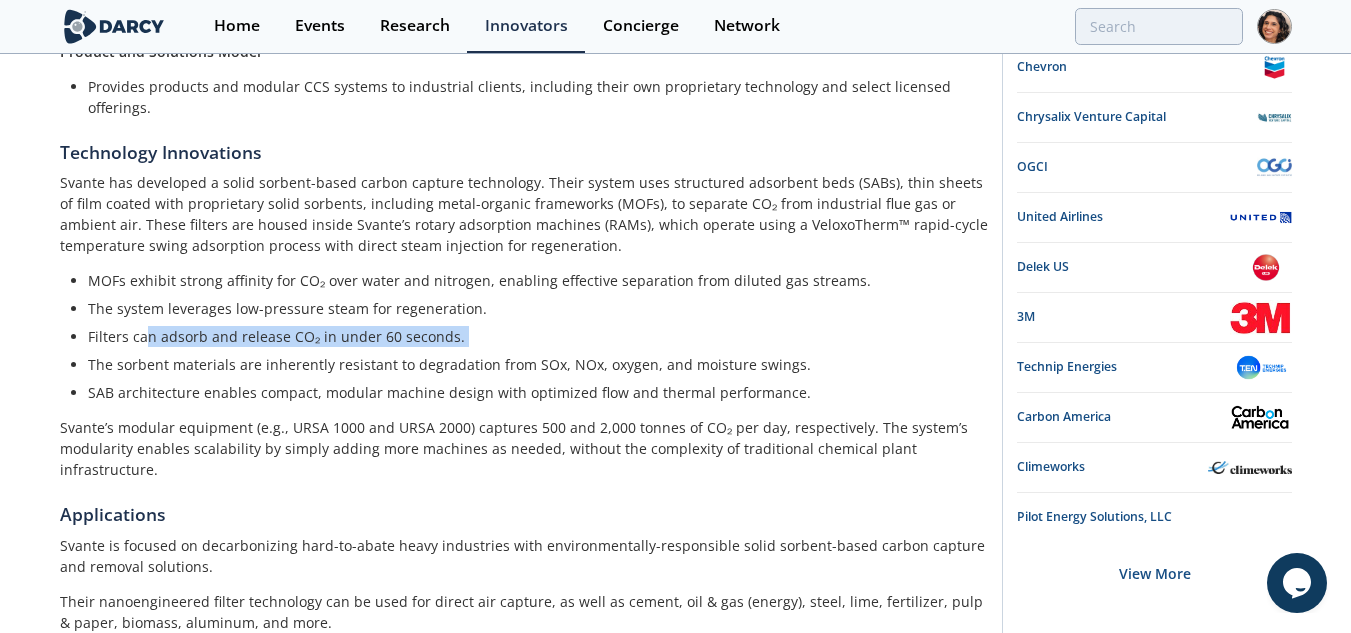 drag, startPoint x: 143, startPoint y: 316, endPoint x: 571, endPoint y: 327, distance: 428.14133 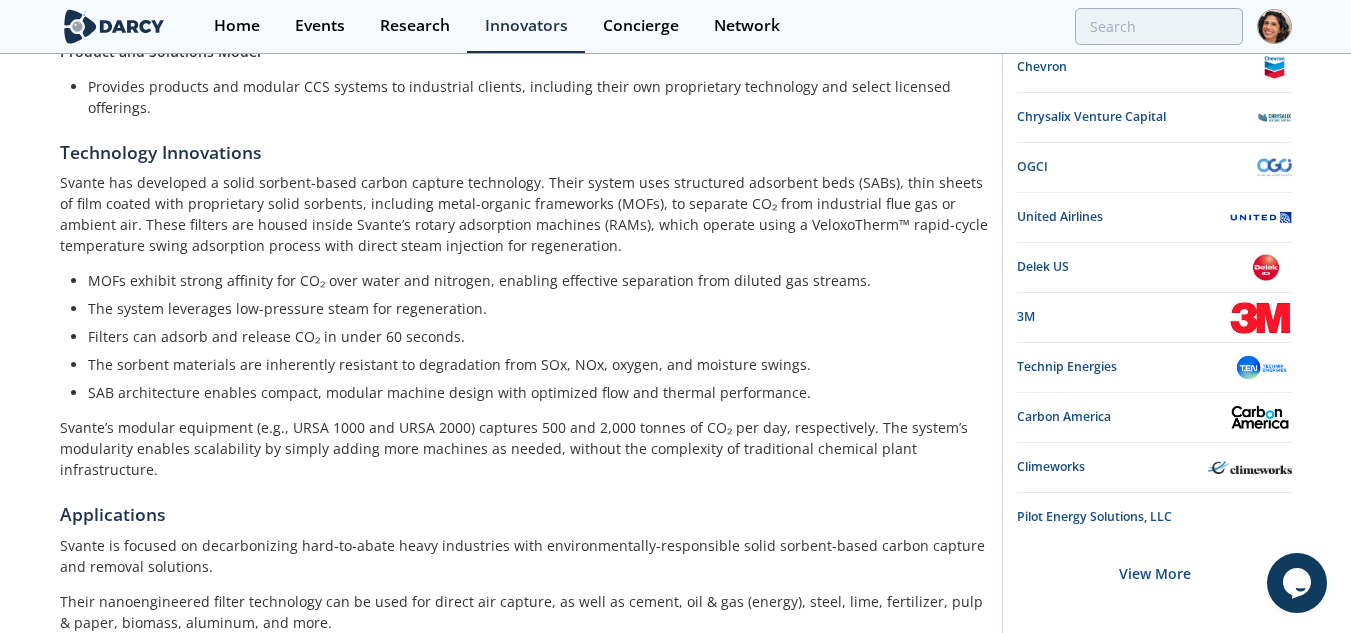 click on "The sorbent materials are inherently resistant to degradation from SOx, NOx, oxygen, and moisture swings." at bounding box center (531, 364) 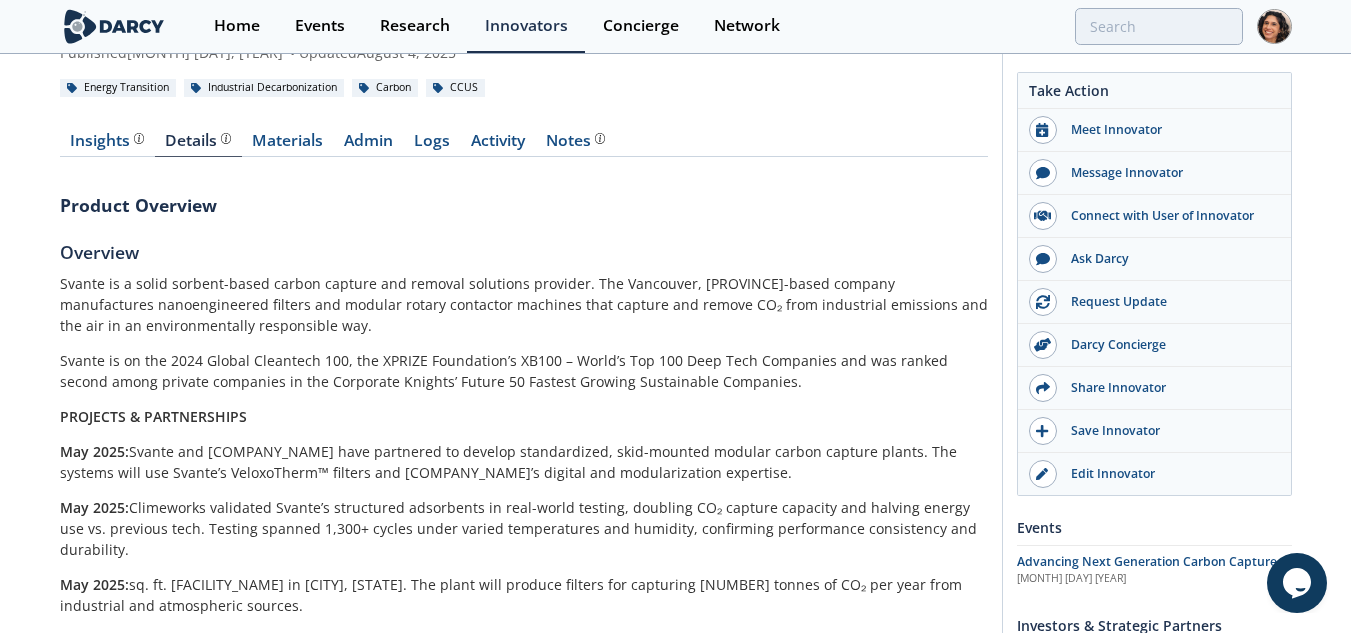 scroll, scrollTop: 0, scrollLeft: 0, axis: both 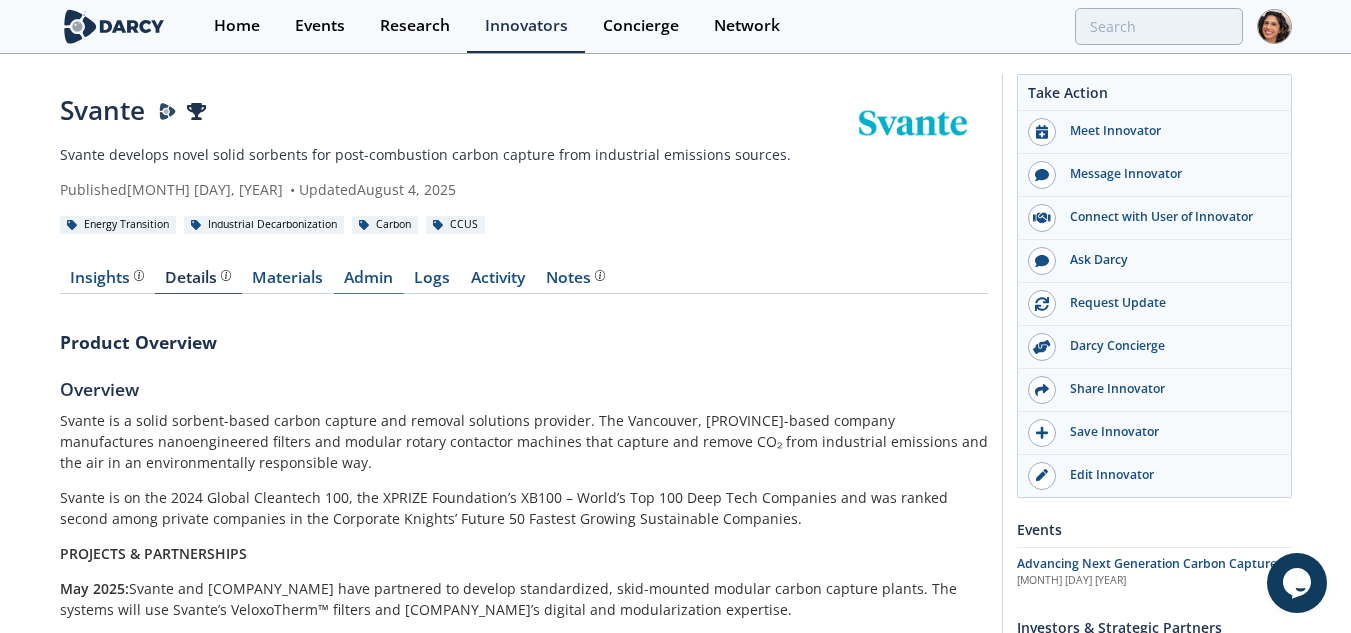 click on "Admin" at bounding box center [369, 282] 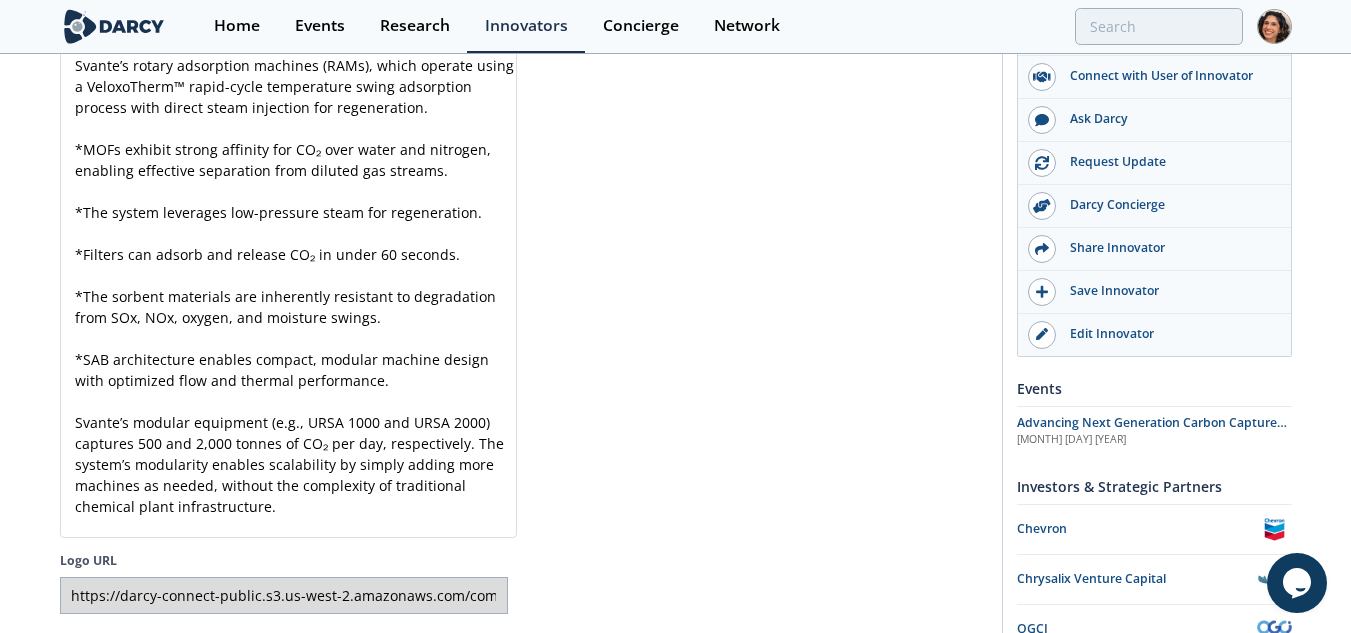 scroll, scrollTop: 4983, scrollLeft: 0, axis: vertical 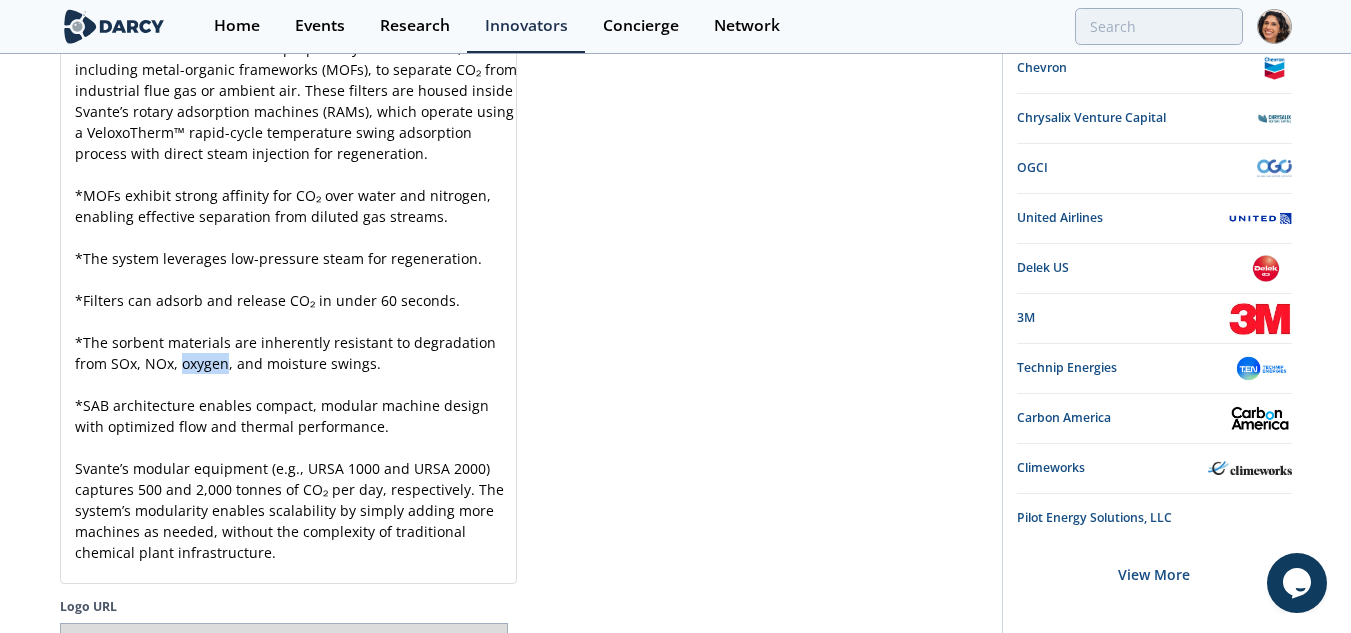 click on "Svante has developed a solid sorbent-based carbon capture technology. Their system uses structured adsorbent beds (SABs), thin sheets of film coated with proprietary solid sorbents, including metal-organic frameworks (MOFs), to separate CO₂ from industrial flue gas or ambient air. These filters are housed inside Svante’s rotary adsorption machines (RAMs), which operate using a VeloxoTherm™ rapid-cycle temperature swing adsorption process with direct steam injection for regeneration. ​ *  MOFs exhibit strong affinity for CO₂ over water and nitrogen, enabling effective separation from diluted gas streams. ​ *  The system leverages low-pressure steam for regeneration. ​ *  Filters can adsorb and release CO₂ in under 60 seconds. ​ *  The sorbent materials are inherently resistant to degradation from SOx, NOx, oxygen, and moisture swings. ​ *  SAB architecture enables compact, modular machine design with optimized flow and thermal performance. ​ ​" at bounding box center [296, 290] 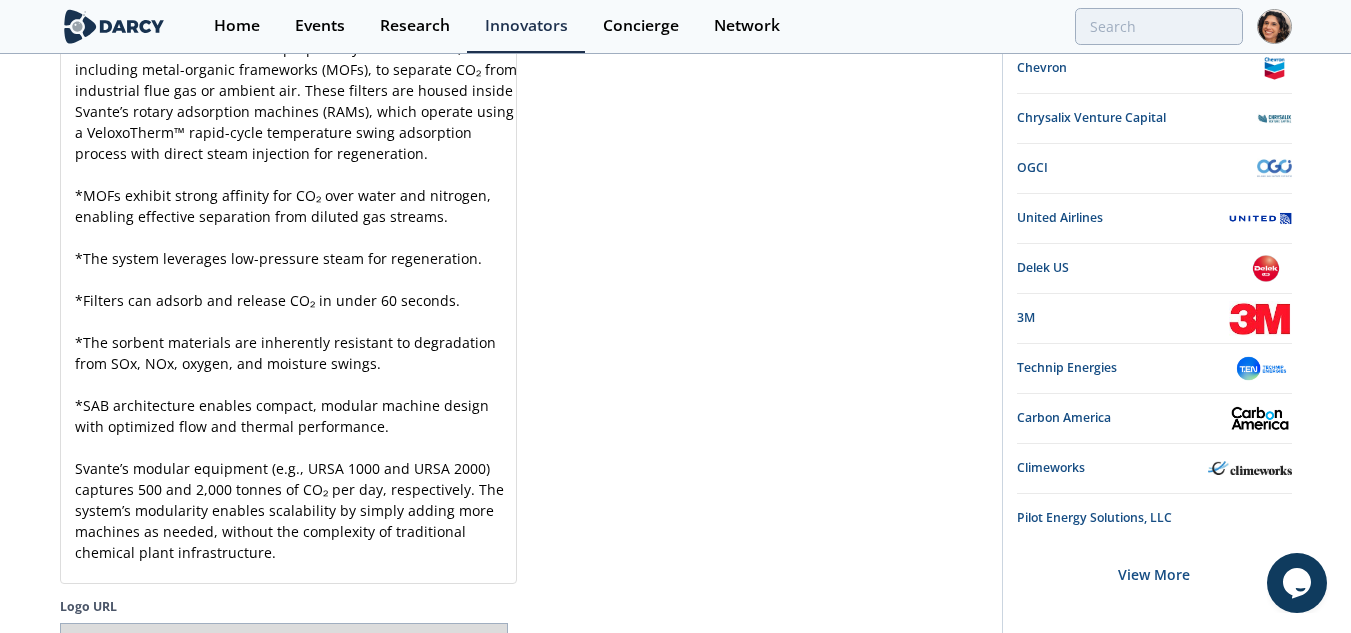 scroll, scrollTop: 1, scrollLeft: 0, axis: vertical 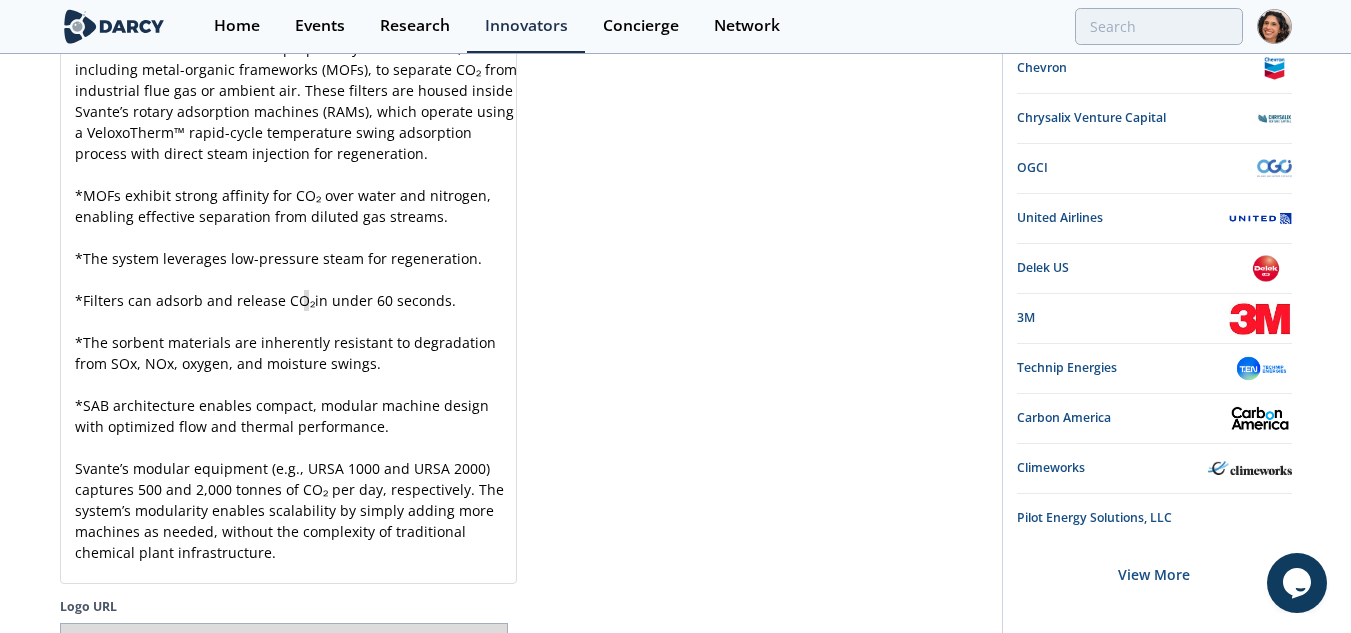type on "O₂" 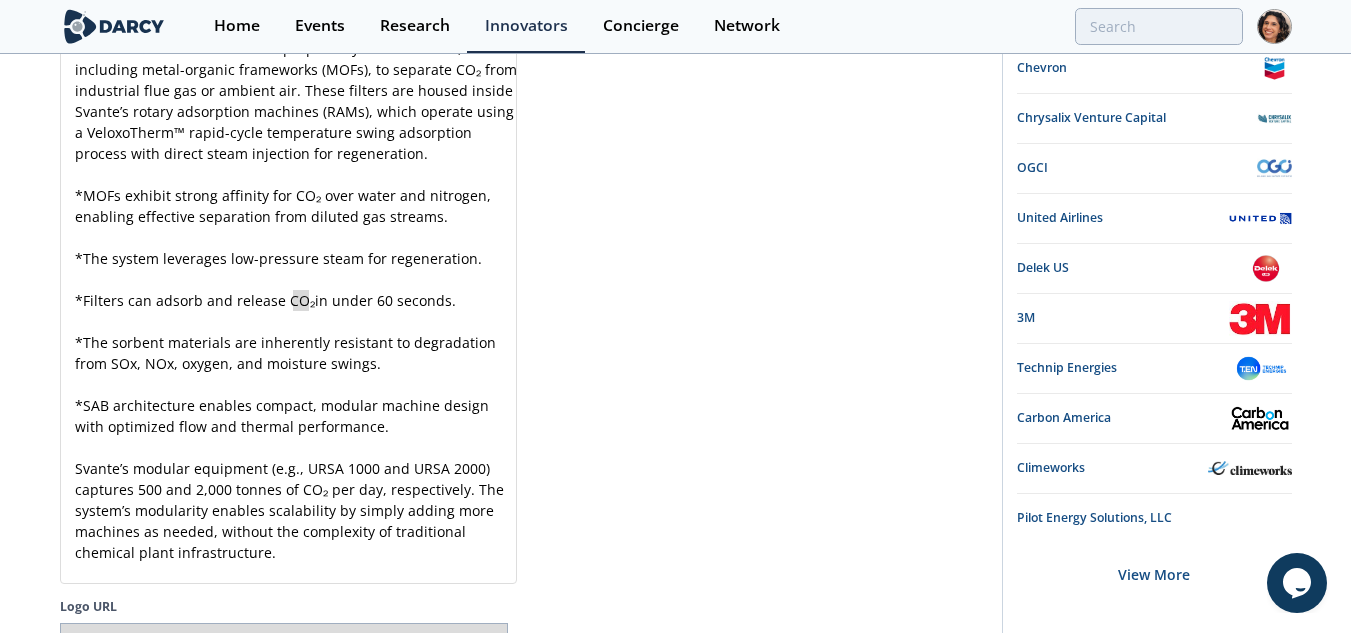 click on "The sorbent materials are inherently resistant to degradation from SOx, NOx, oxygen, and moisture swings." at bounding box center (287, 353) 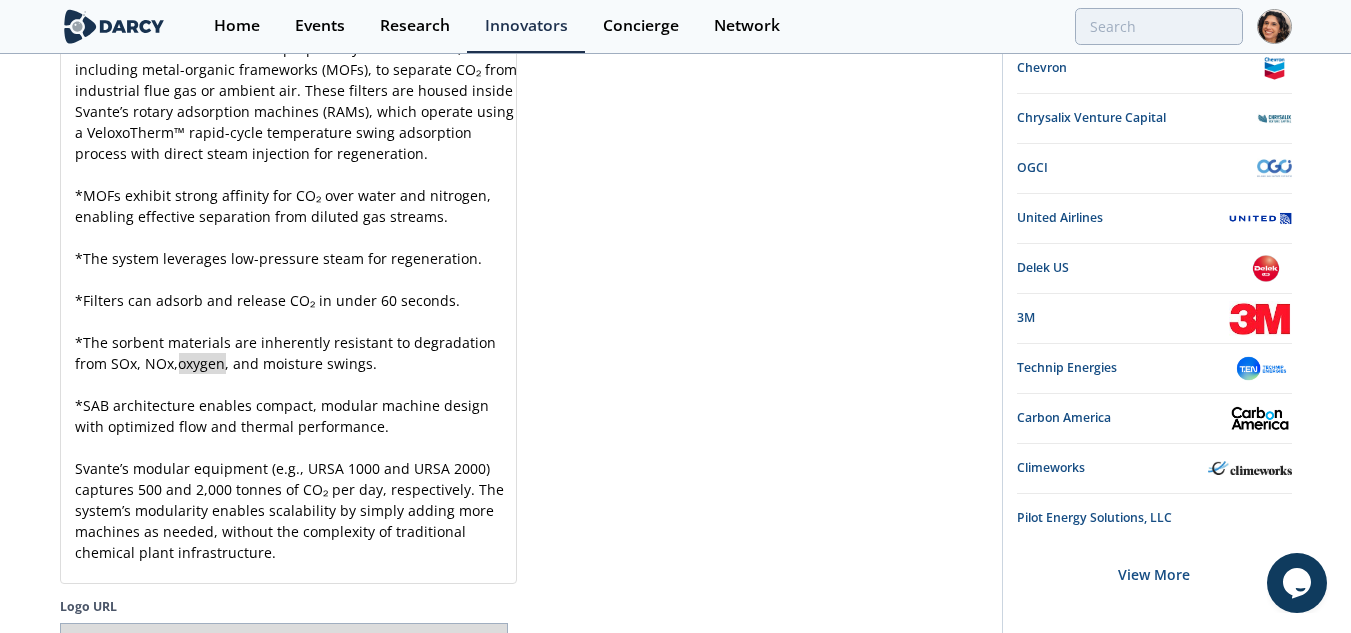 paste 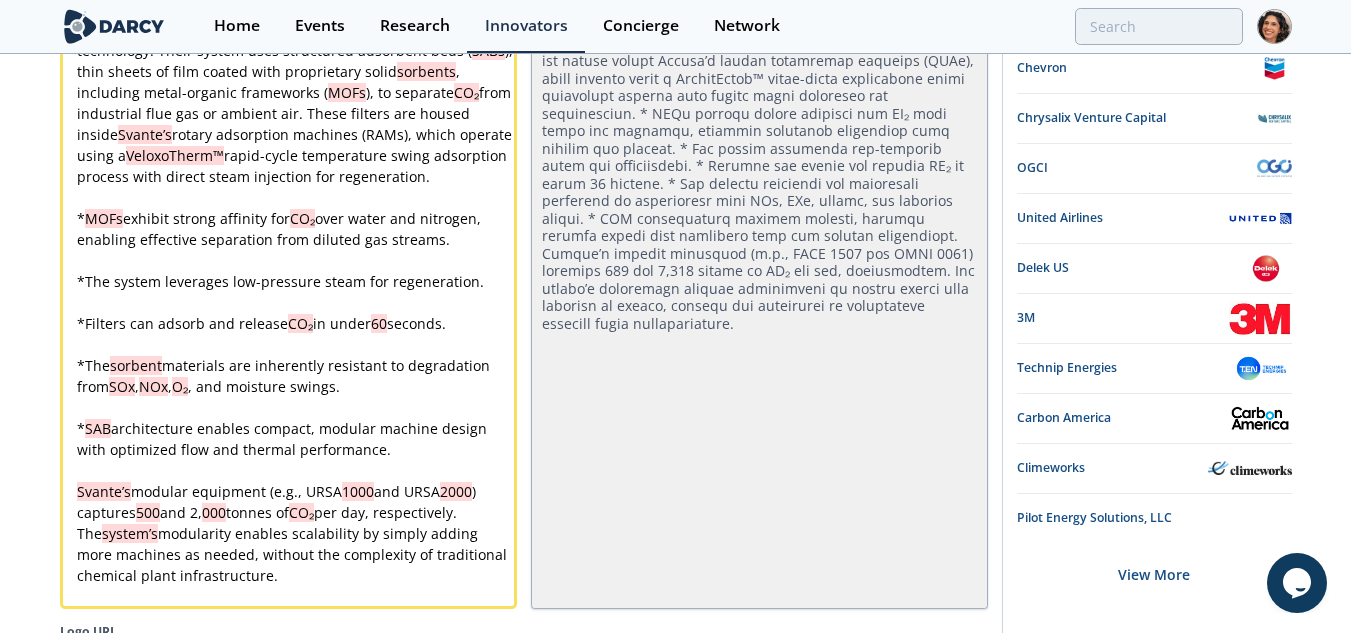 click on "Svante
Svante develops novel solid sorbents for post-combustion carbon capture from industrial emissions sources.
Published  December 14, 2020
•
Updated  August 4, 2025
Energy Transition
Industrial Decarbonization" at bounding box center (675, -390) 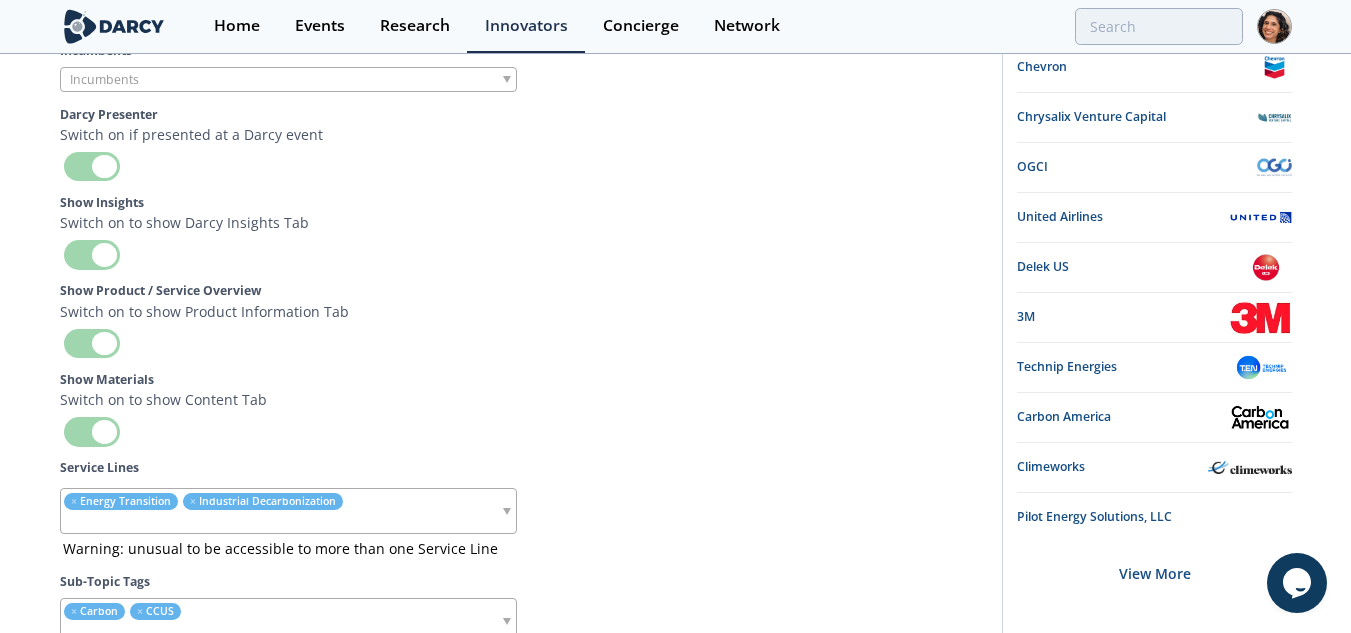 scroll, scrollTop: 8578, scrollLeft: 0, axis: vertical 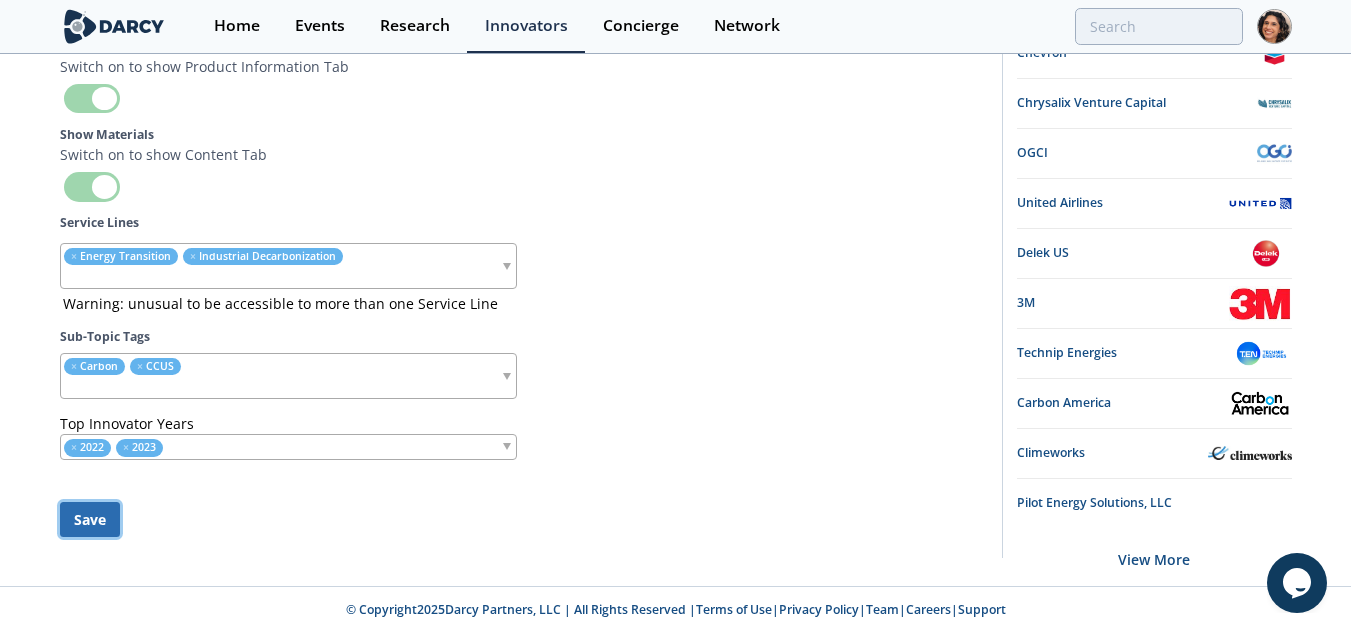 click on "Save" at bounding box center (90, 519) 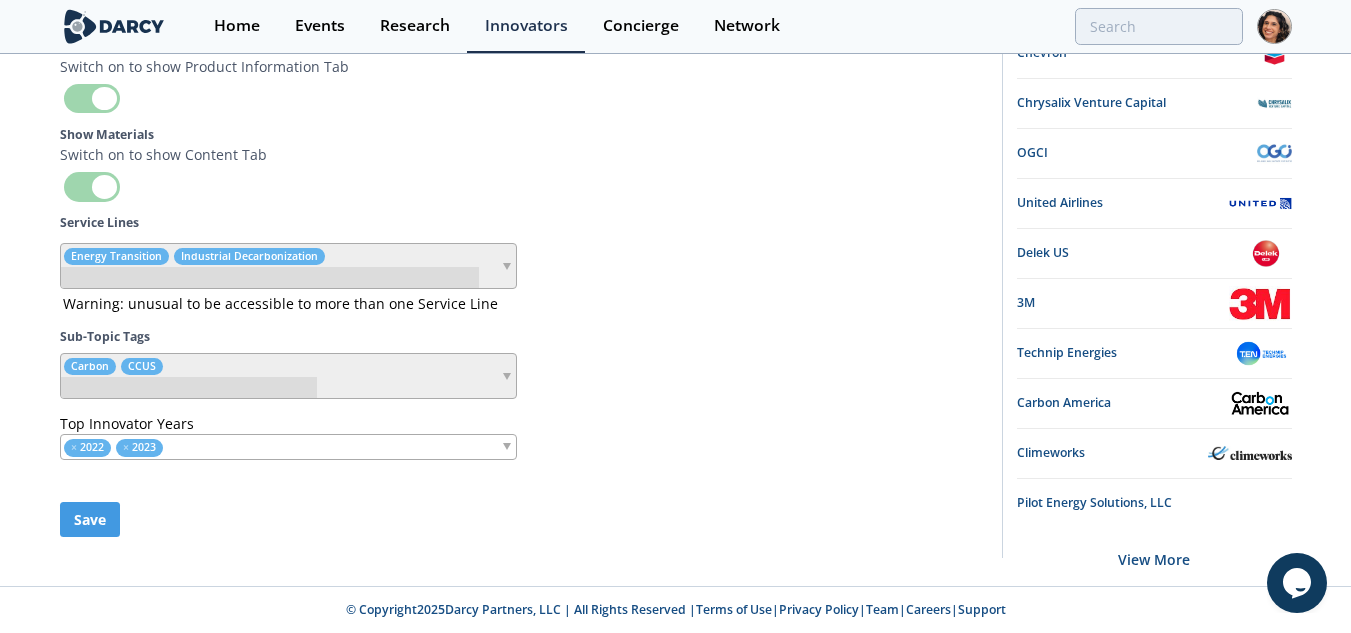 type 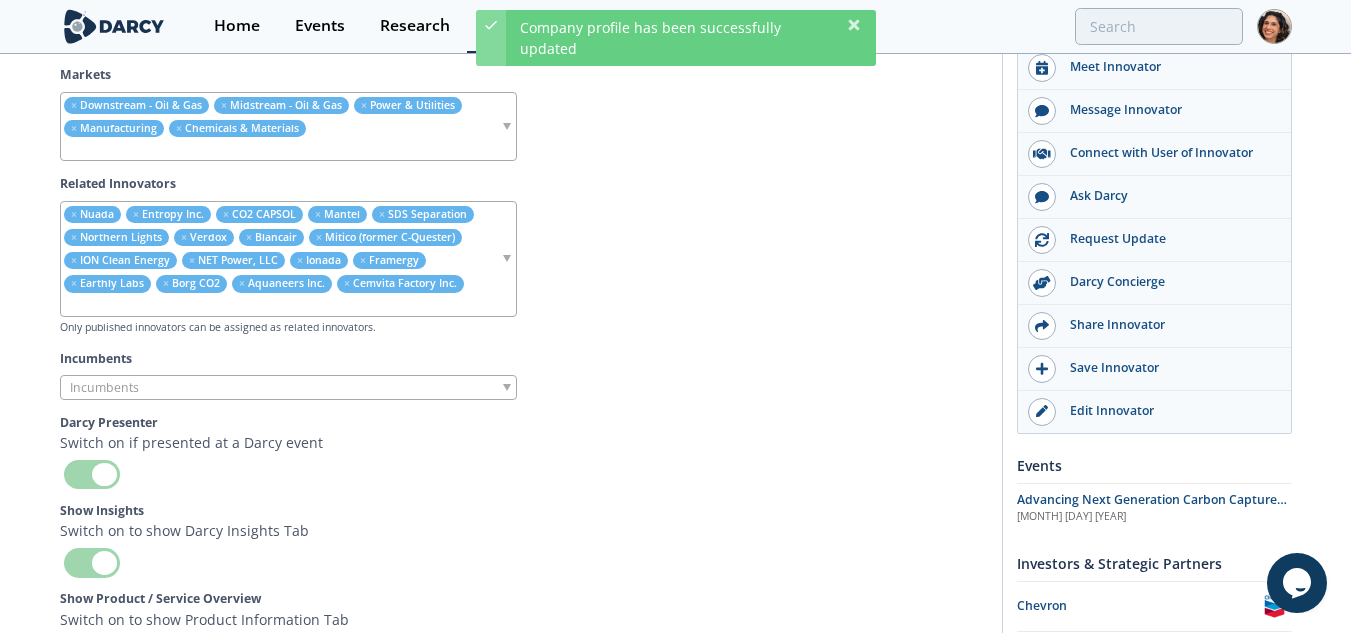 scroll, scrollTop: 0, scrollLeft: 0, axis: both 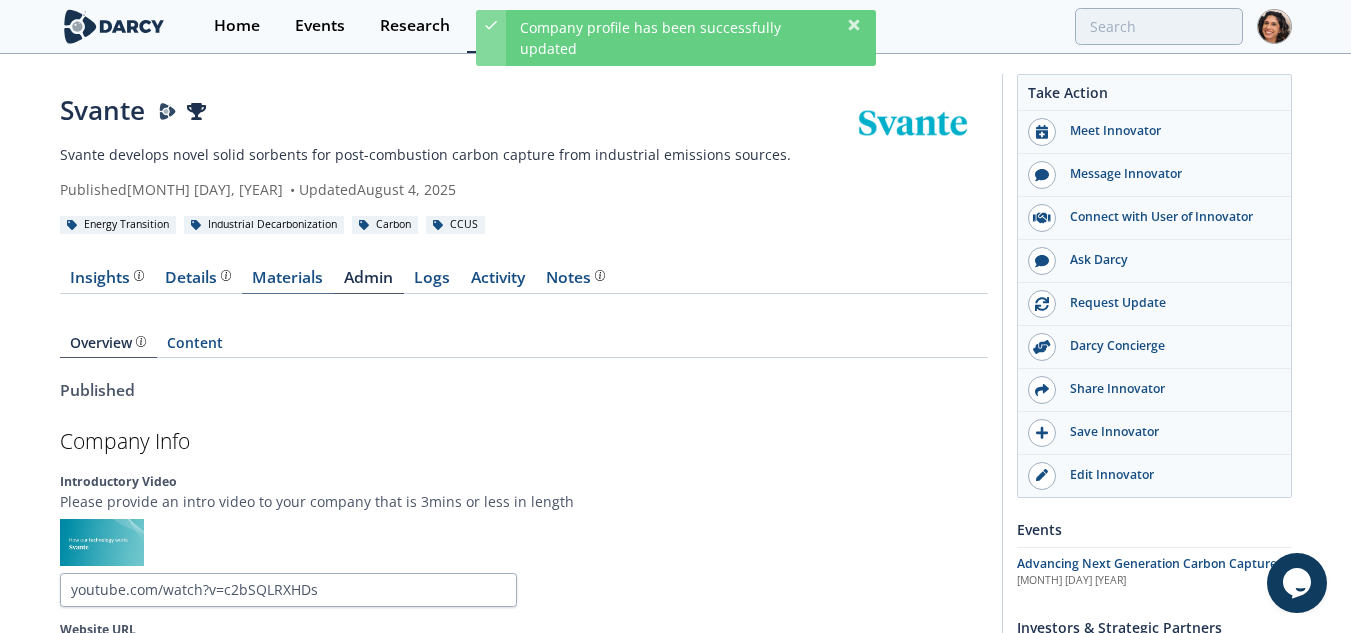 click on "Materials" at bounding box center [288, 282] 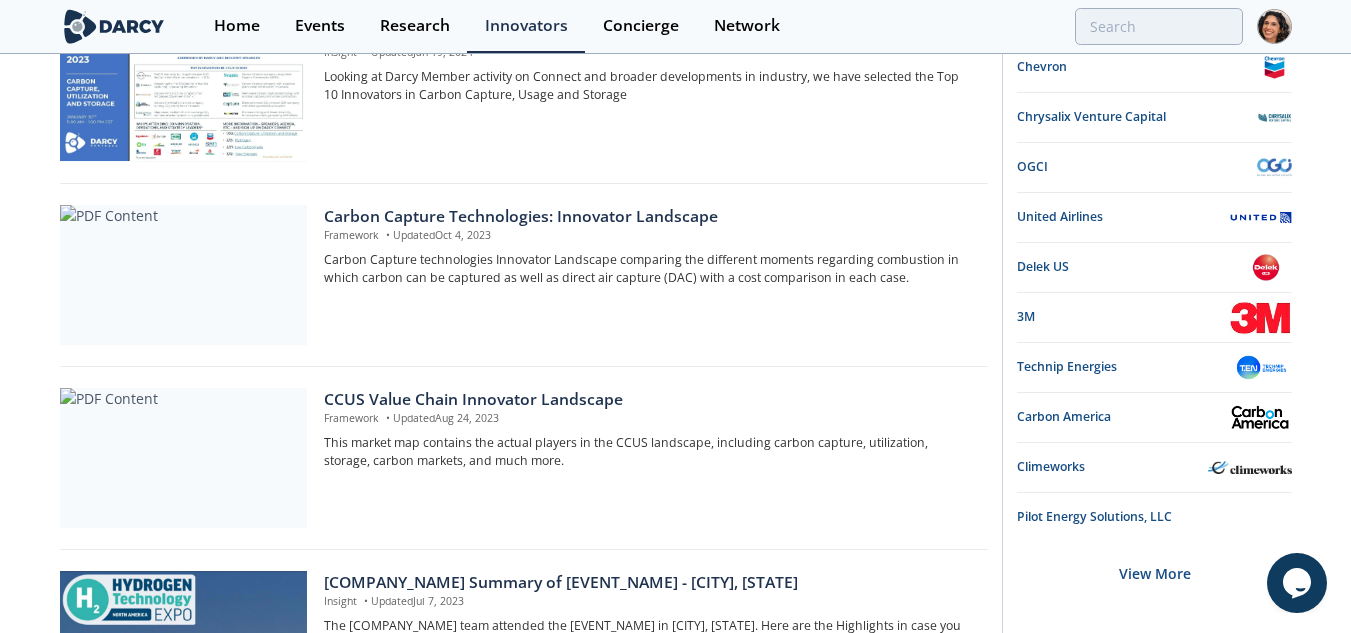 scroll, scrollTop: 1308, scrollLeft: 0, axis: vertical 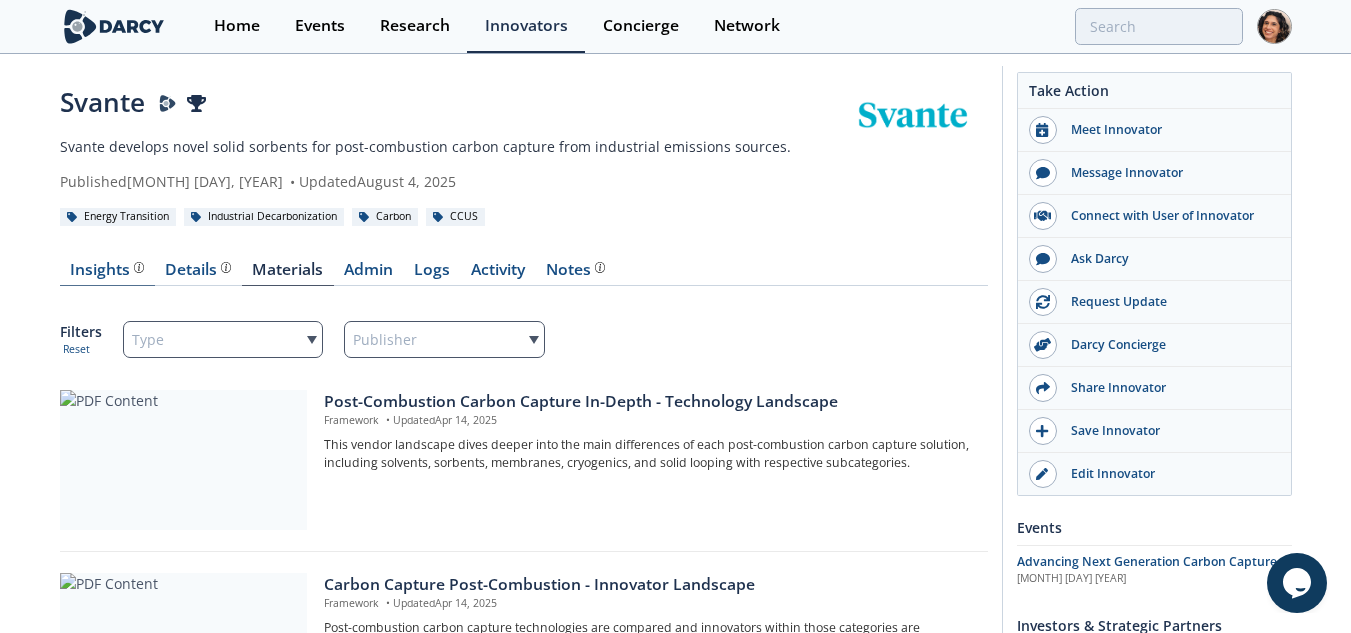 click on "Insights
The Darcy Research team’s summarized opinion of the innovator, the competitive landscape, background information of the innovator and snapshot of the customer base." at bounding box center (107, 270) 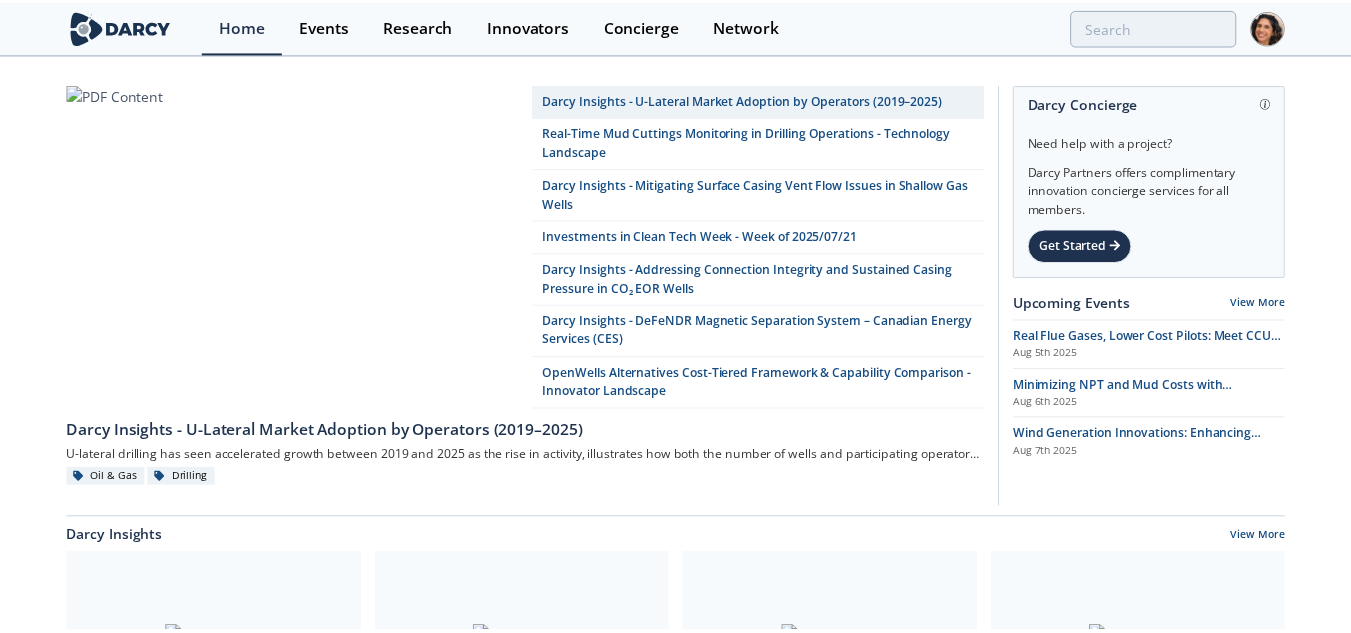 scroll, scrollTop: 0, scrollLeft: 0, axis: both 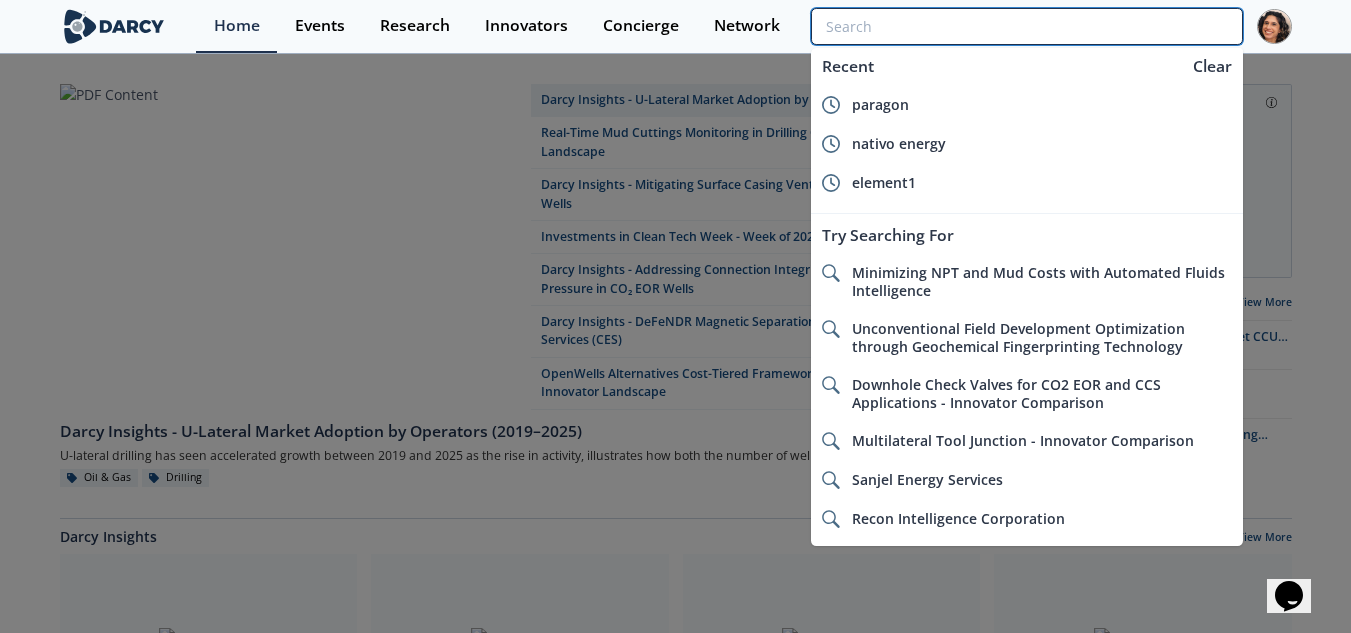 click at bounding box center (1026, 26) 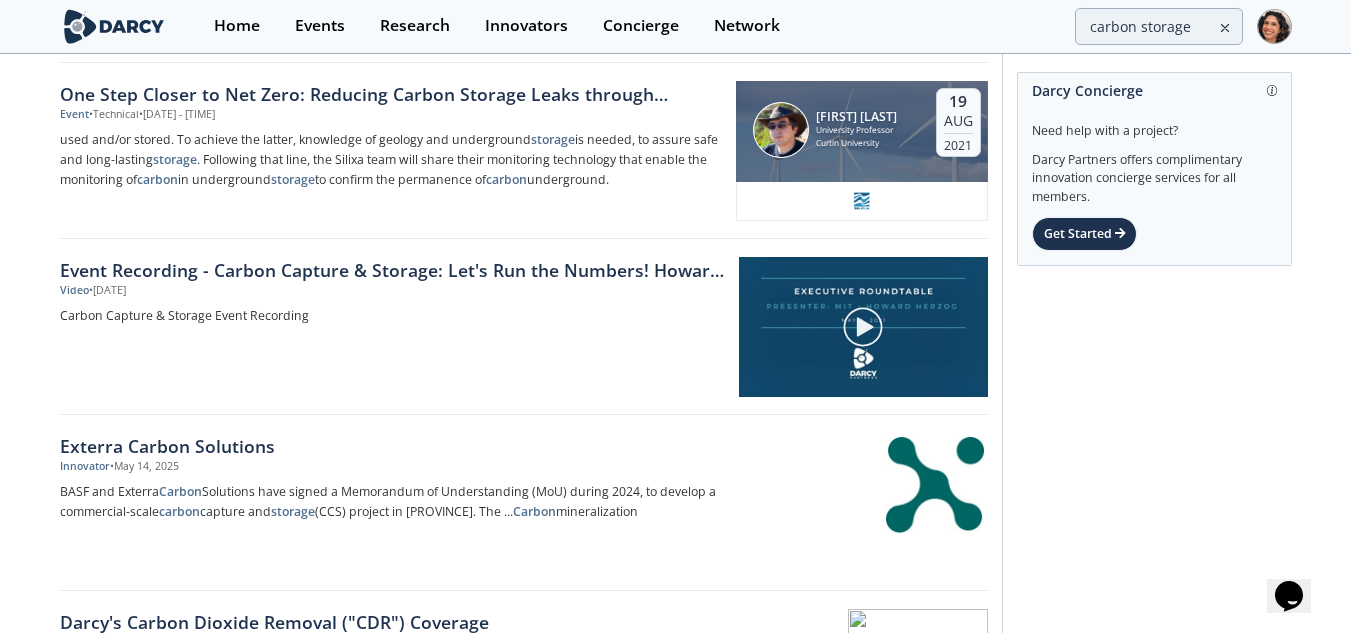 scroll, scrollTop: 1300, scrollLeft: 0, axis: vertical 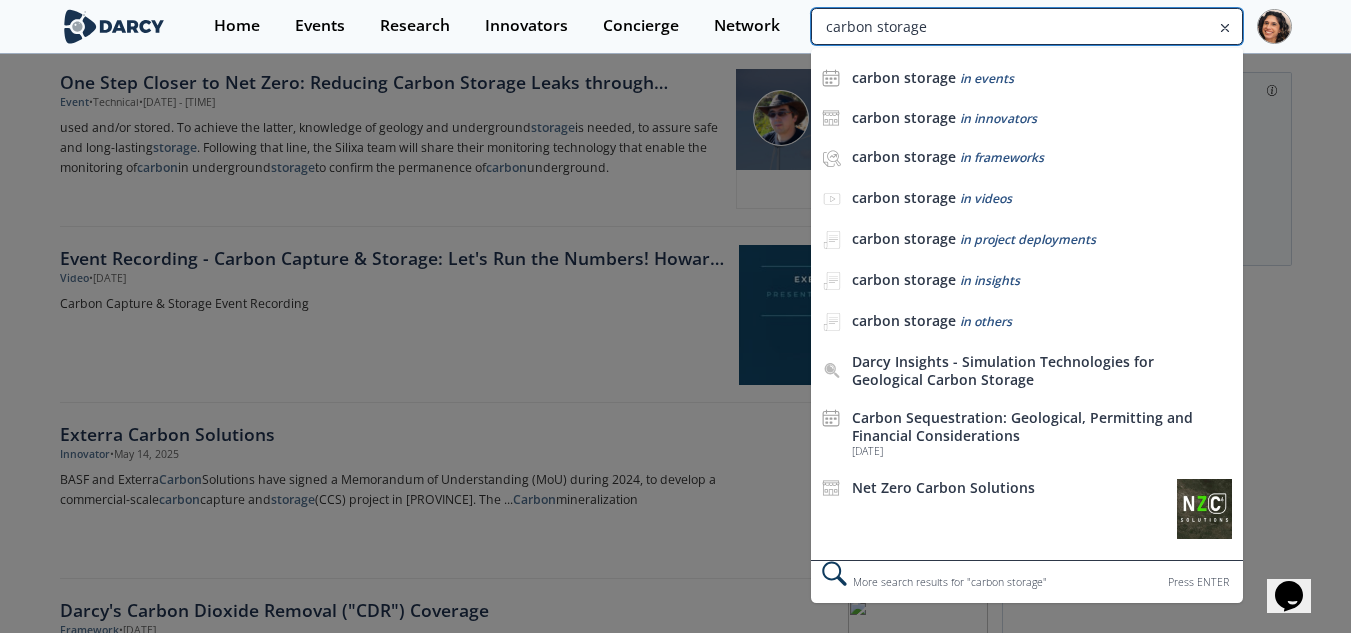 click on "carbon storage" at bounding box center [1026, 26] 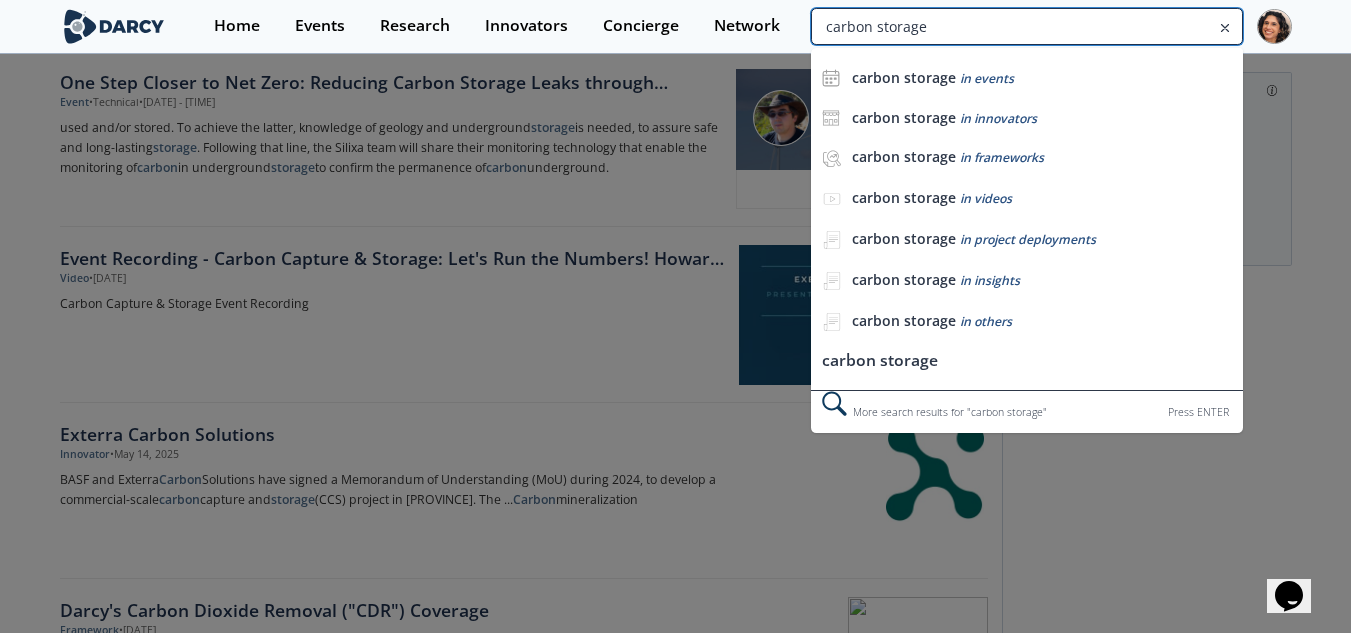 click on "carbon storage" at bounding box center [1026, 26] 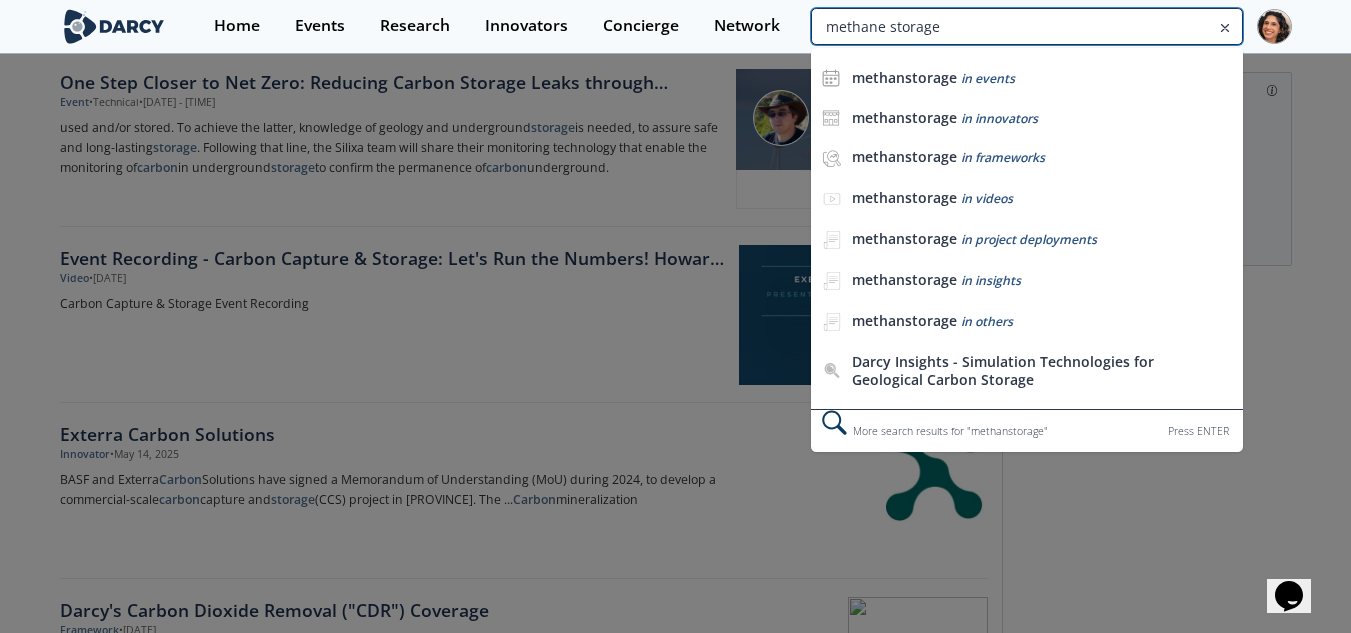 type on "methane storage" 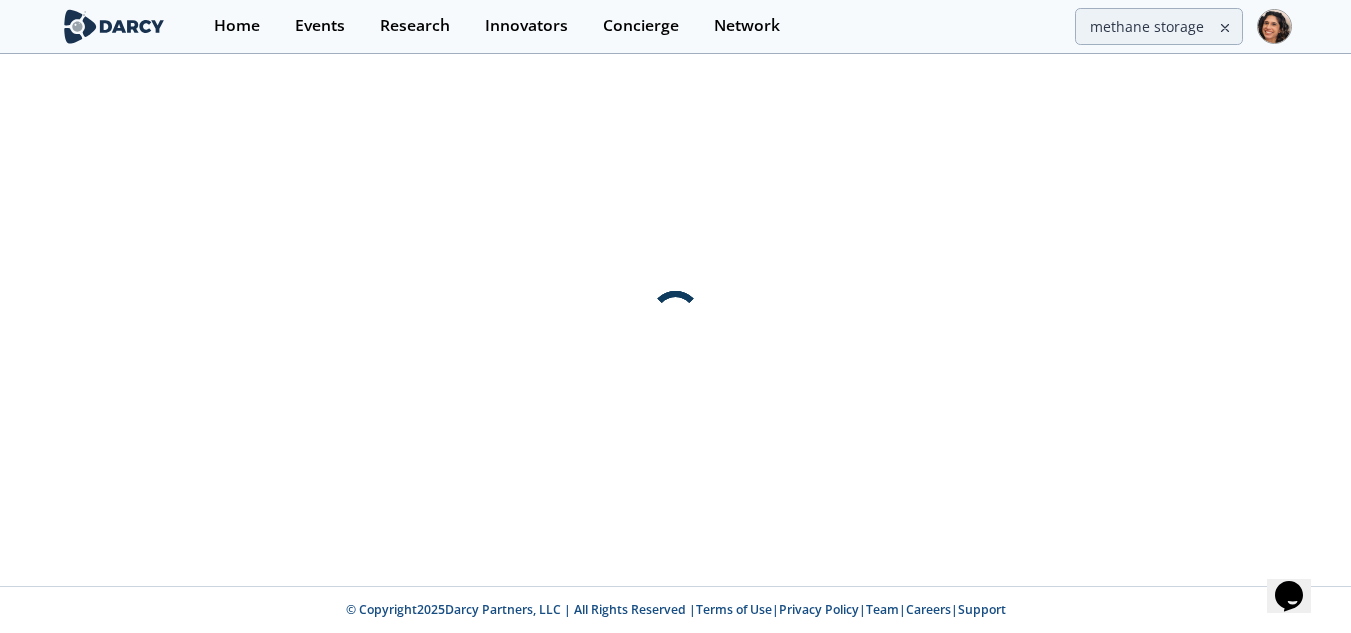 scroll, scrollTop: 0, scrollLeft: 0, axis: both 